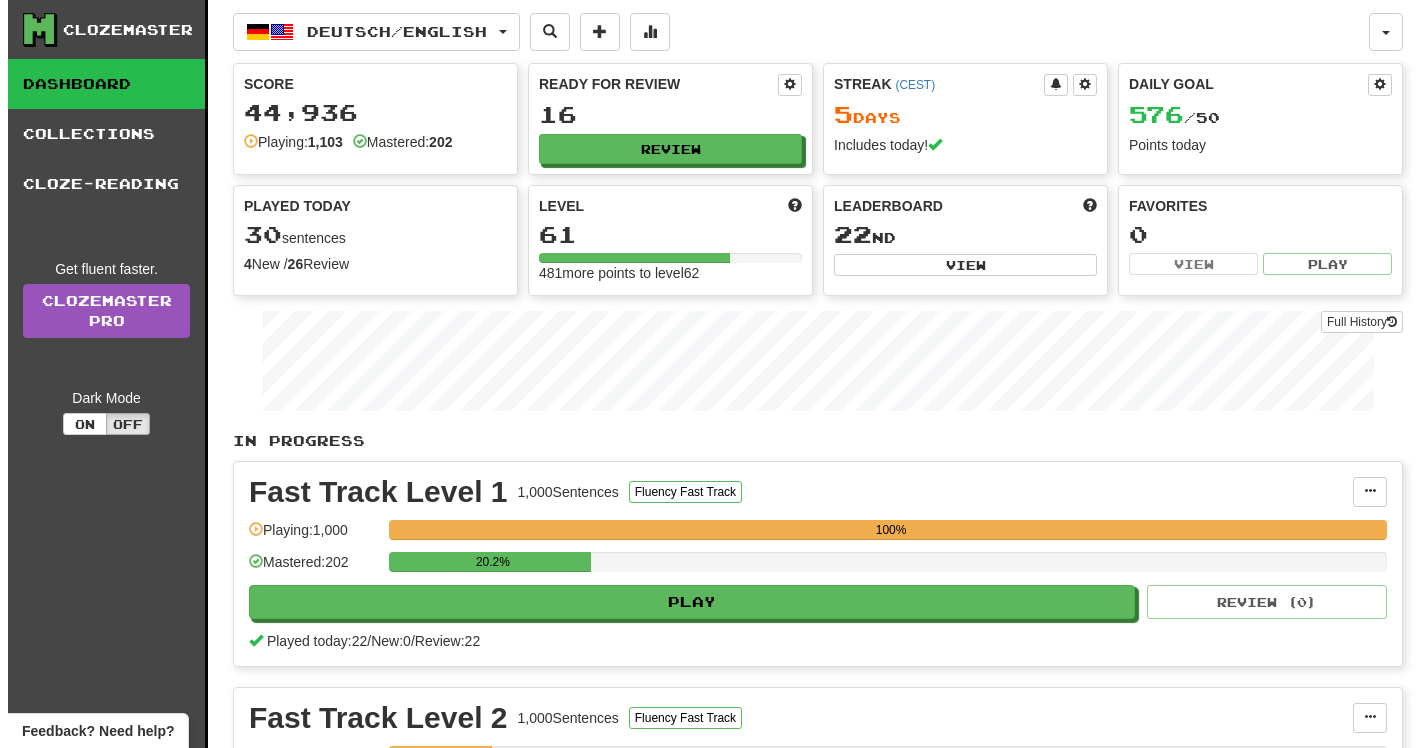 scroll, scrollTop: 0, scrollLeft: 0, axis: both 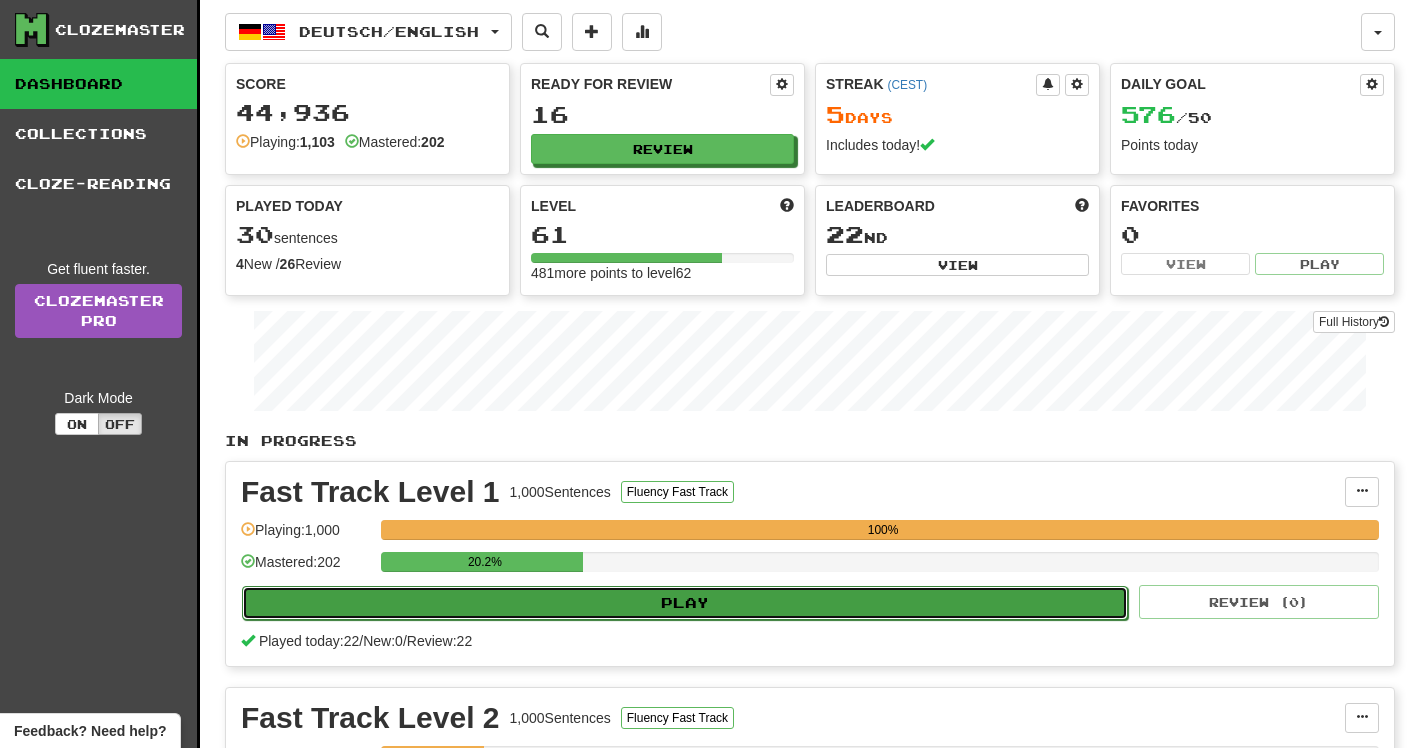 drag, startPoint x: 0, startPoint y: 0, endPoint x: 596, endPoint y: 591, distance: 839.3432 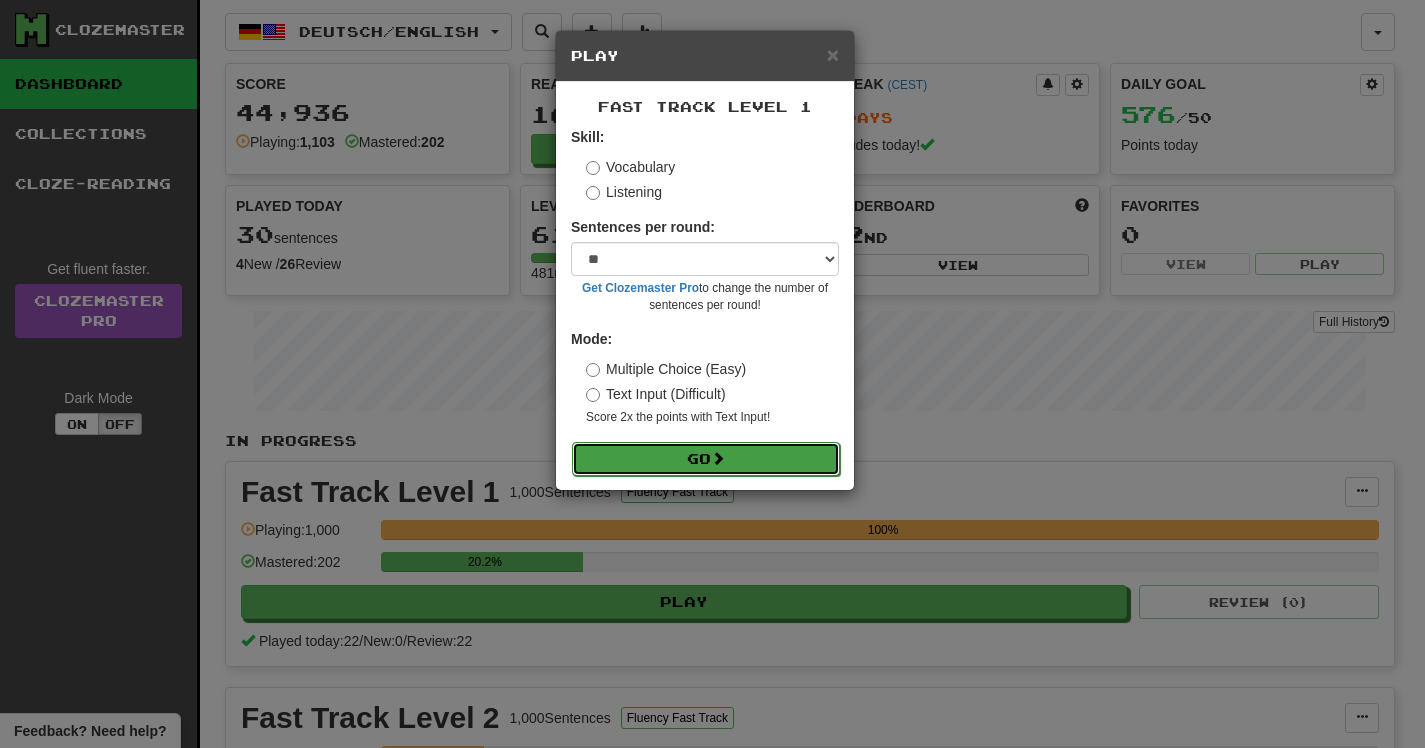 click at bounding box center (718, 458) 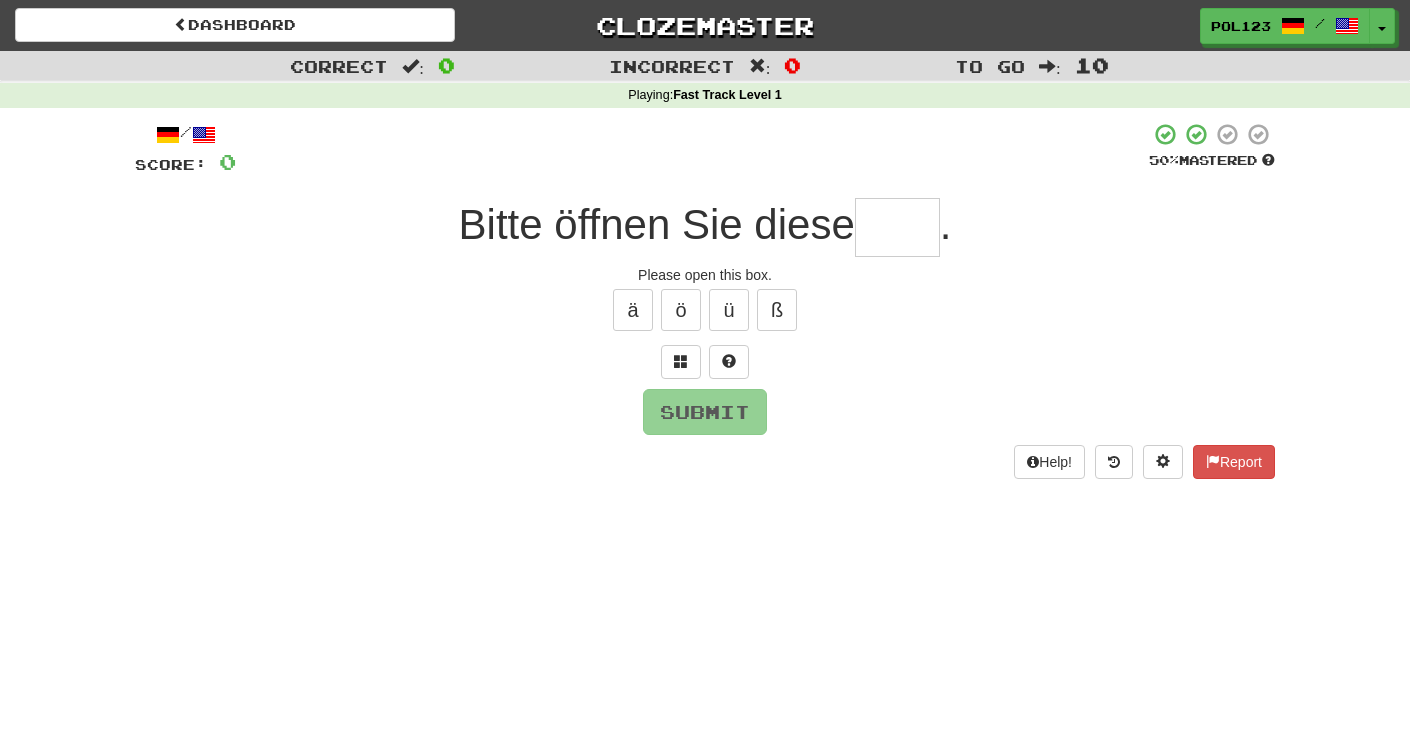 scroll, scrollTop: 0, scrollLeft: 0, axis: both 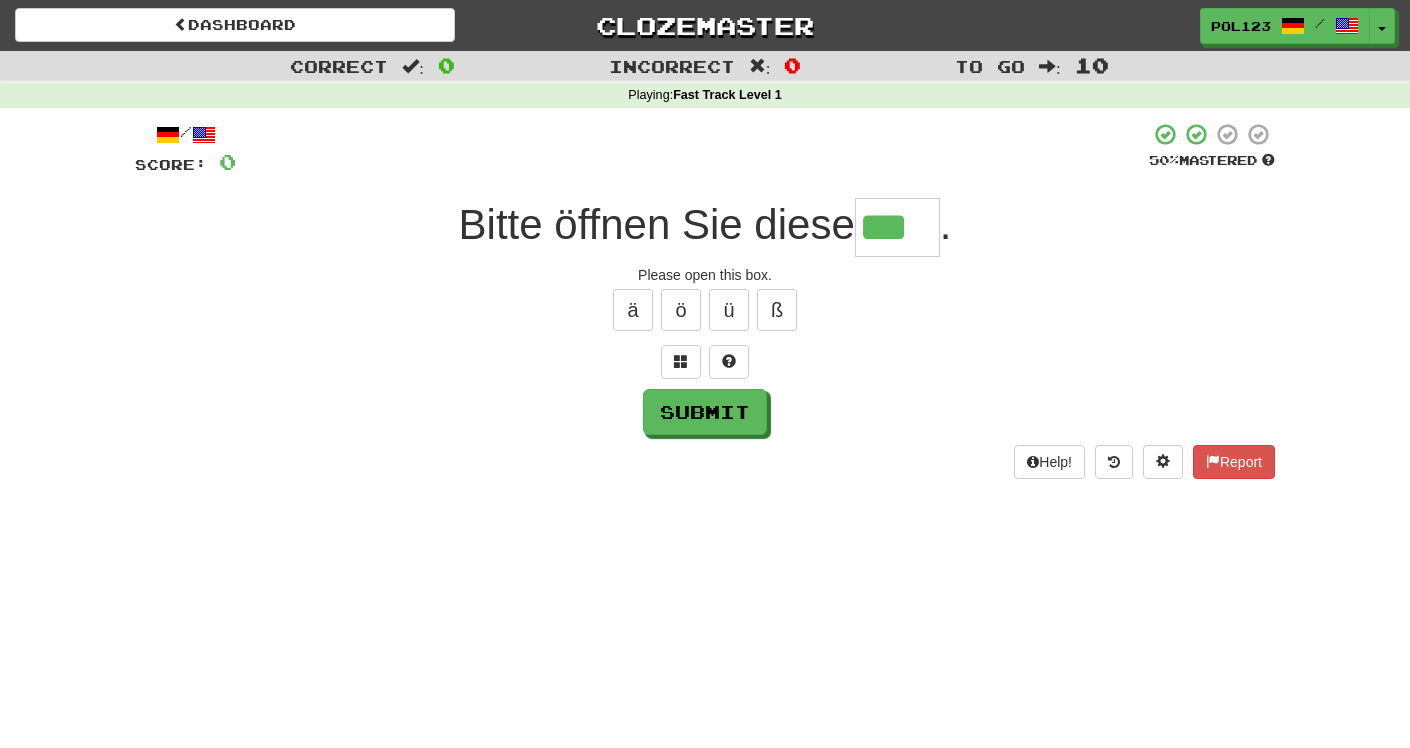 type on "***" 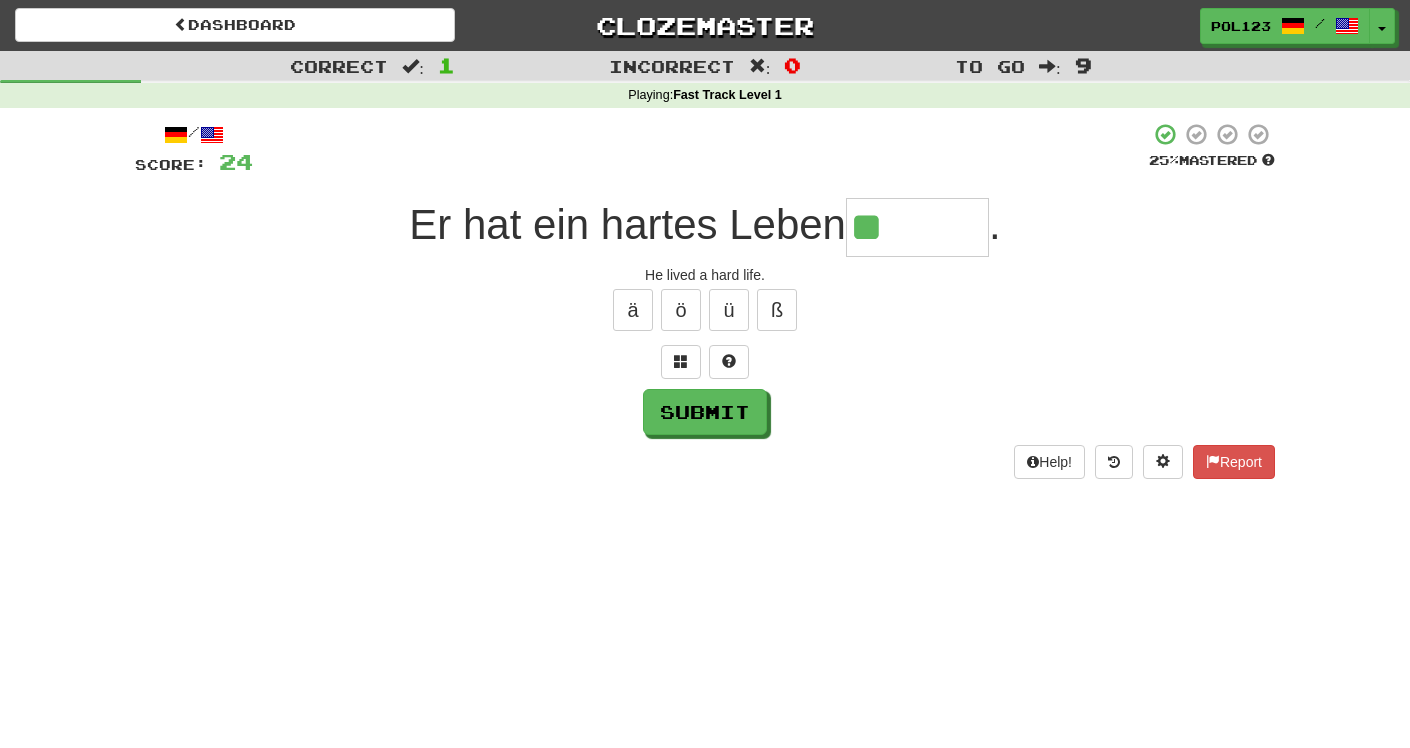 click on "He lived a hard life." at bounding box center [705, 275] 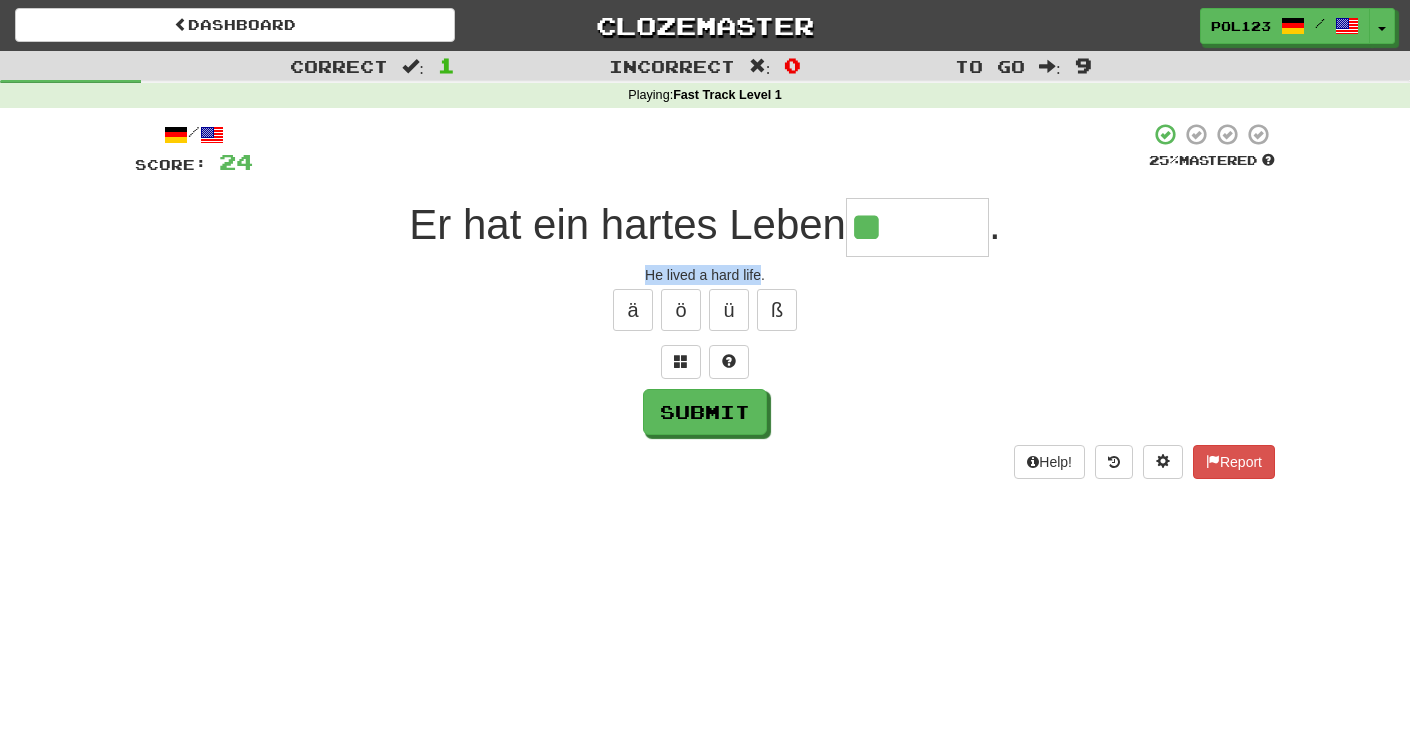 drag, startPoint x: 652, startPoint y: 275, endPoint x: 747, endPoint y: 277, distance: 95.02105 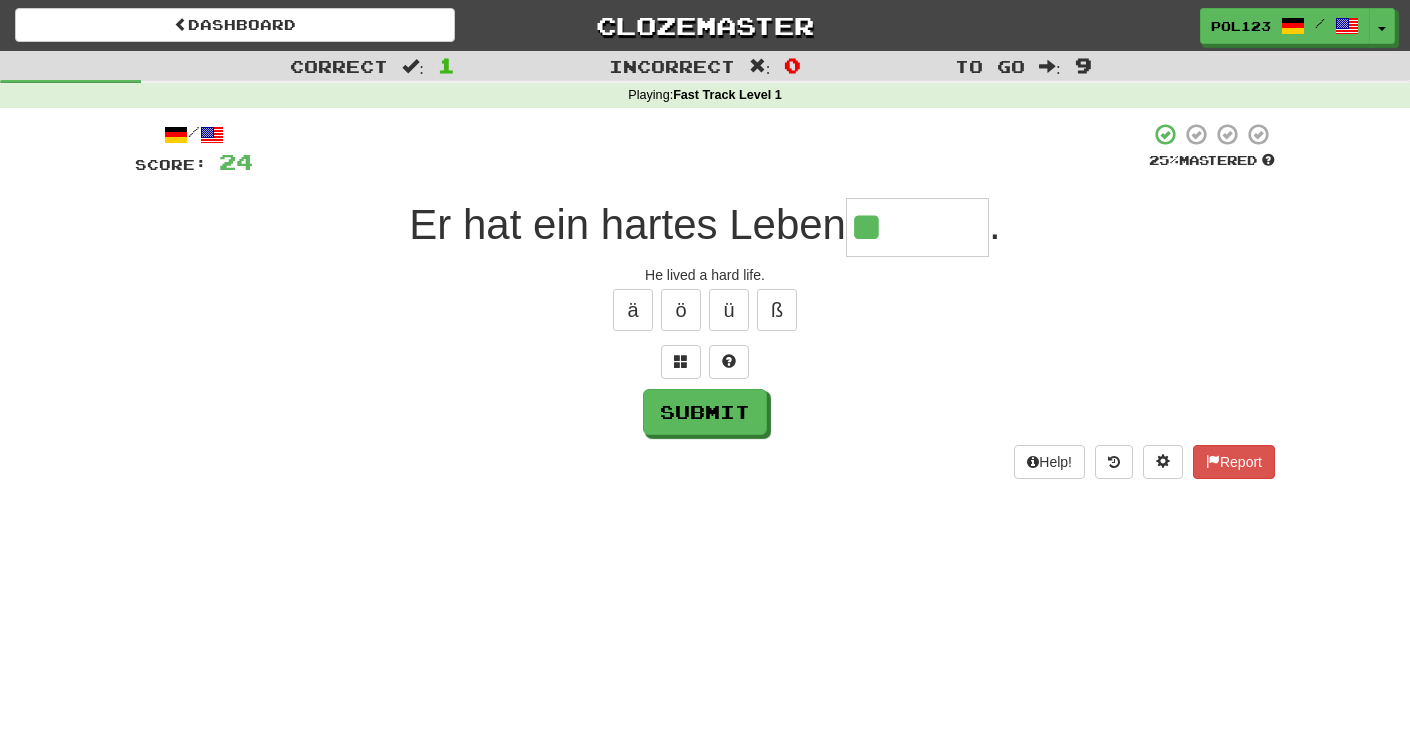 click on "**" at bounding box center (917, 227) 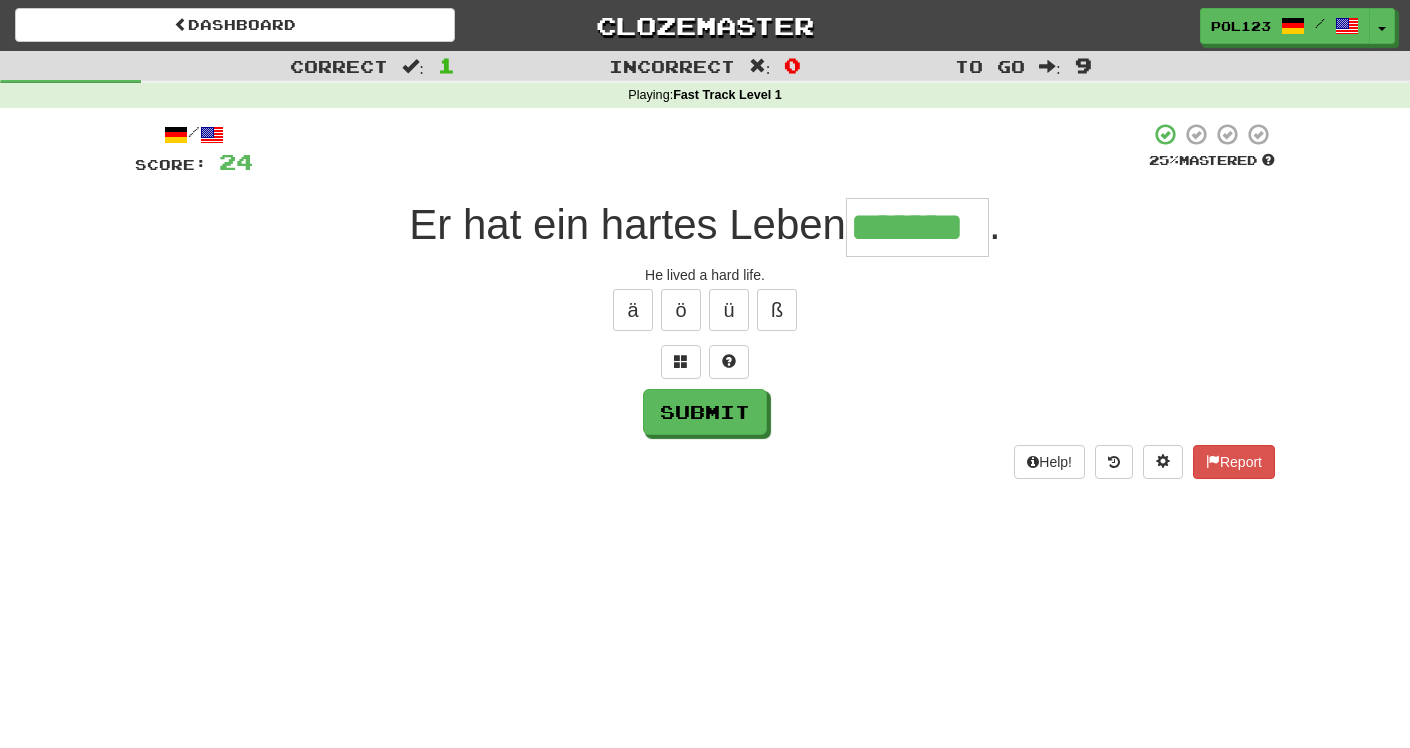 type on "*******" 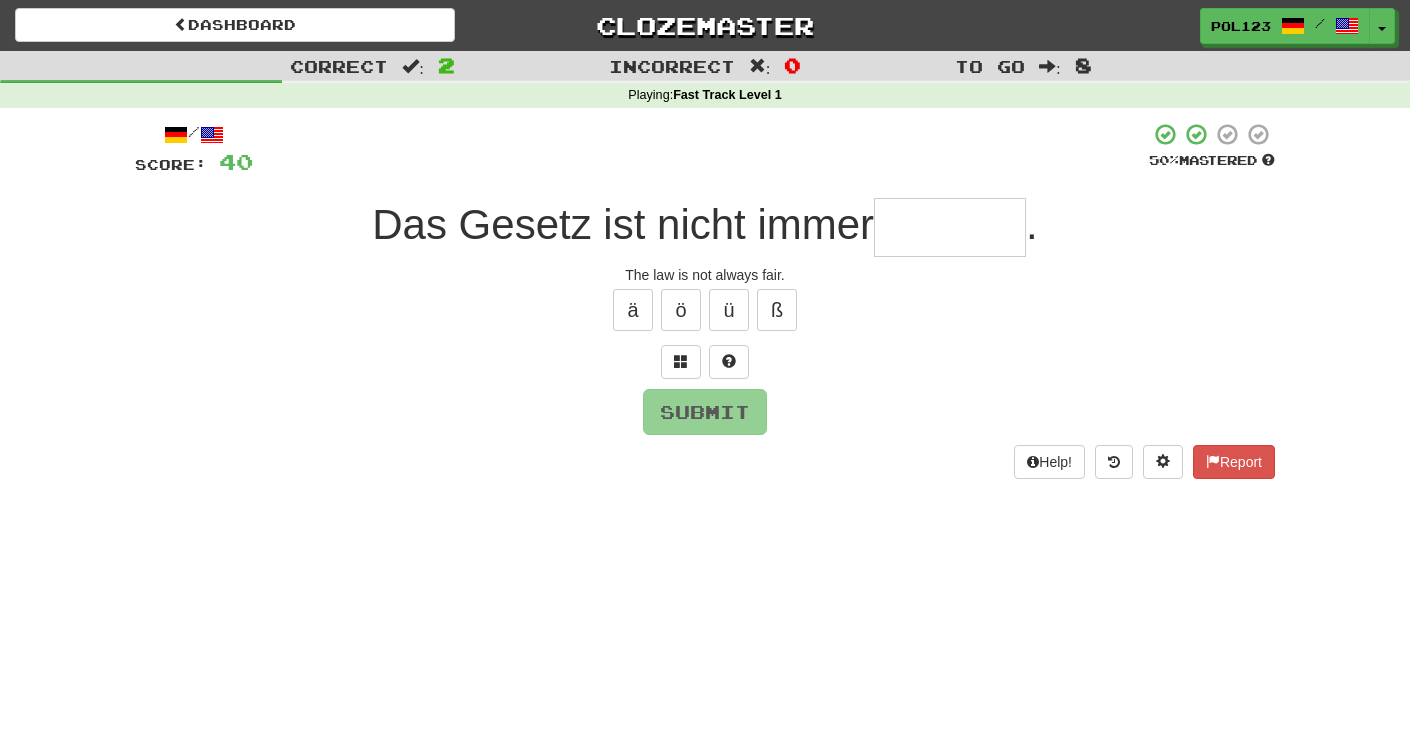 type on "*" 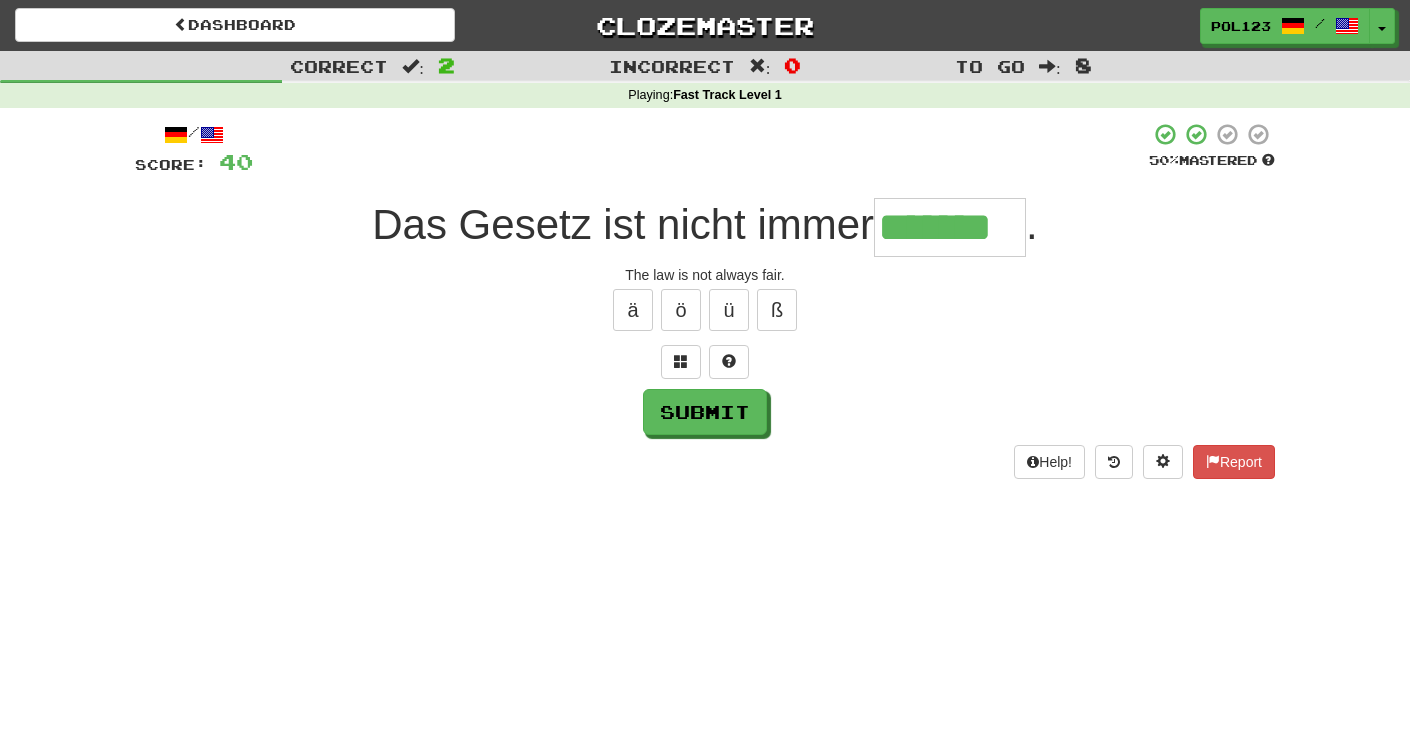 type on "*******" 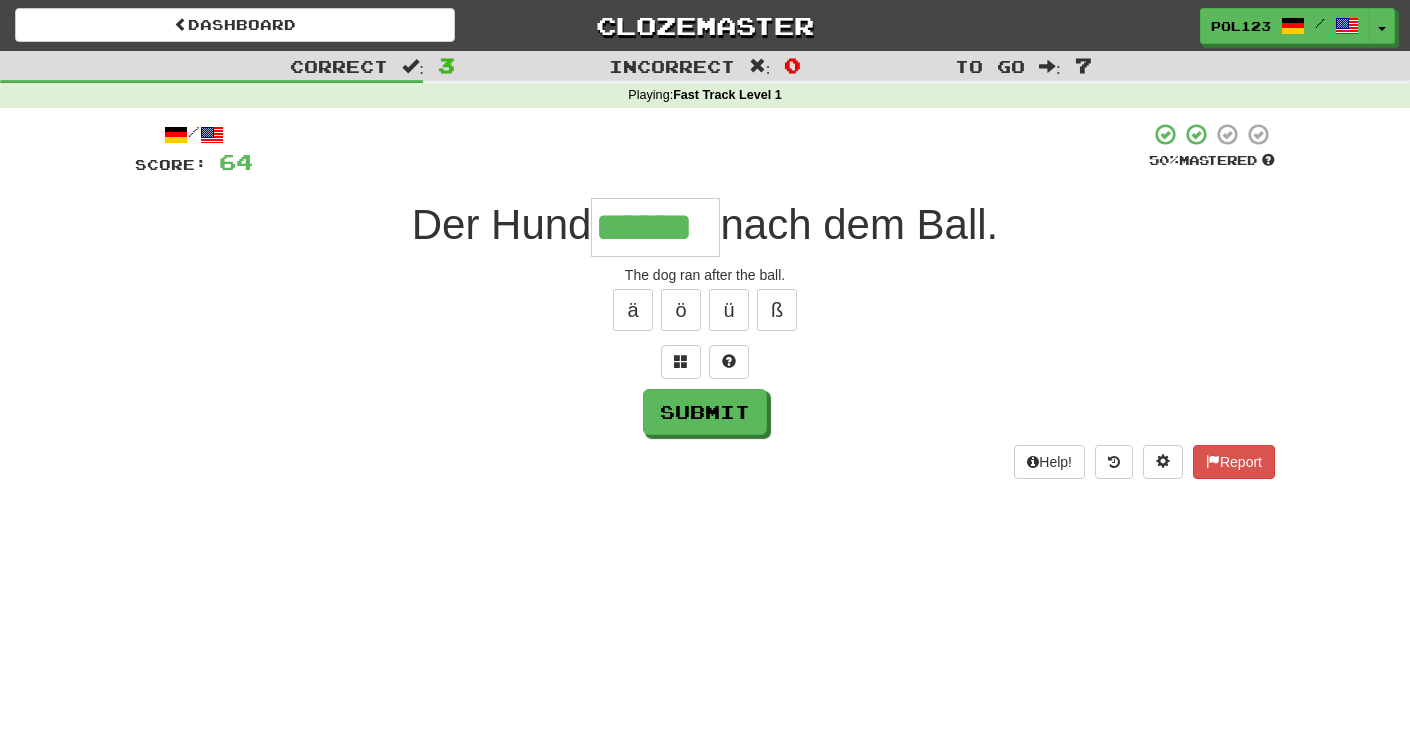 type on "******" 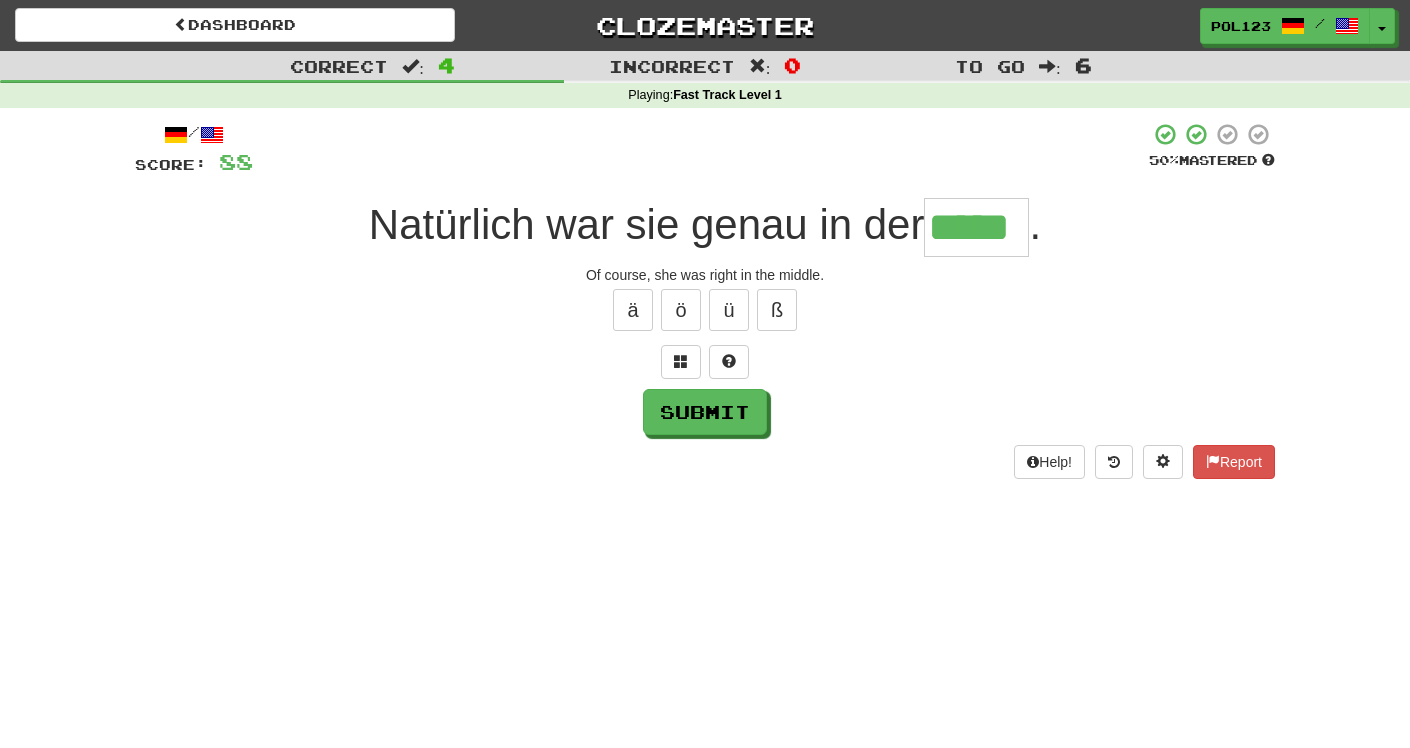type on "*****" 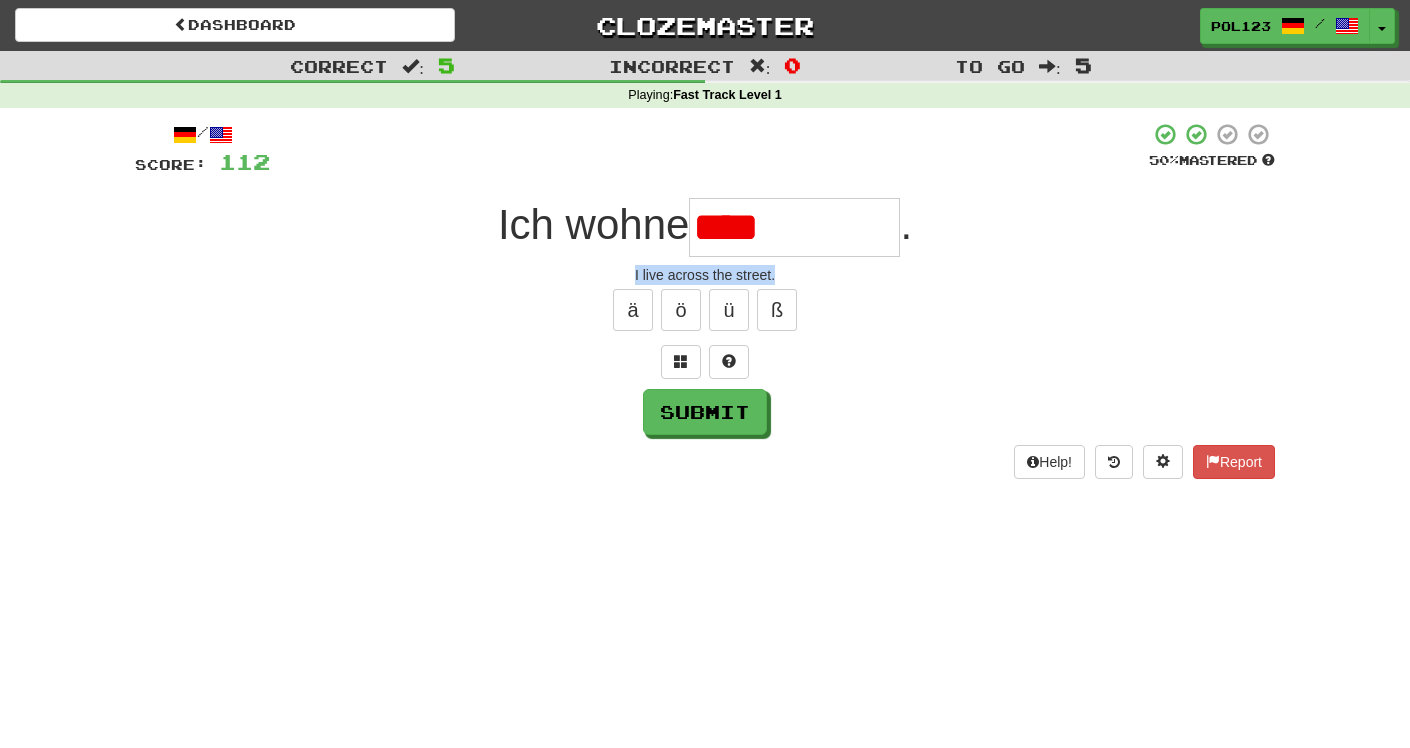 drag, startPoint x: 779, startPoint y: 277, endPoint x: 610, endPoint y: 272, distance: 169.07394 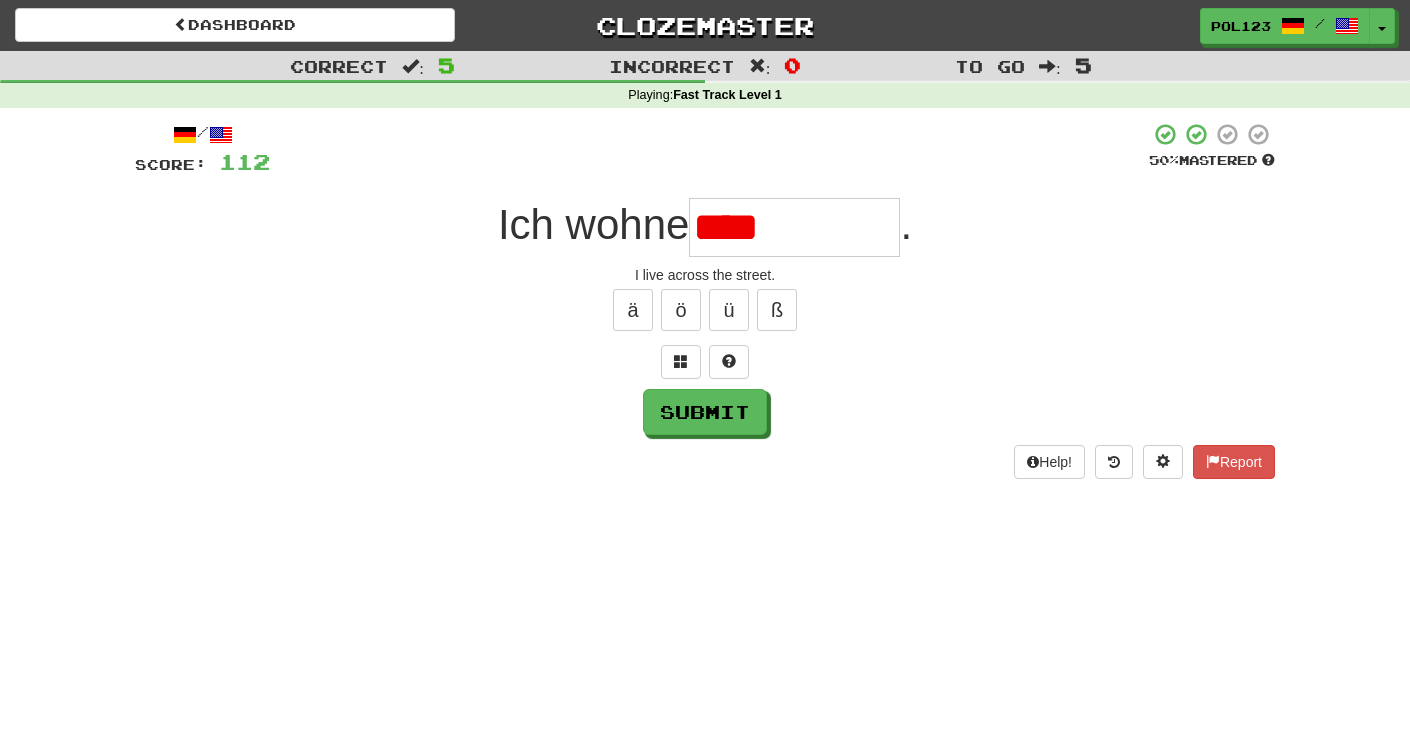 click on "****" at bounding box center [794, 227] 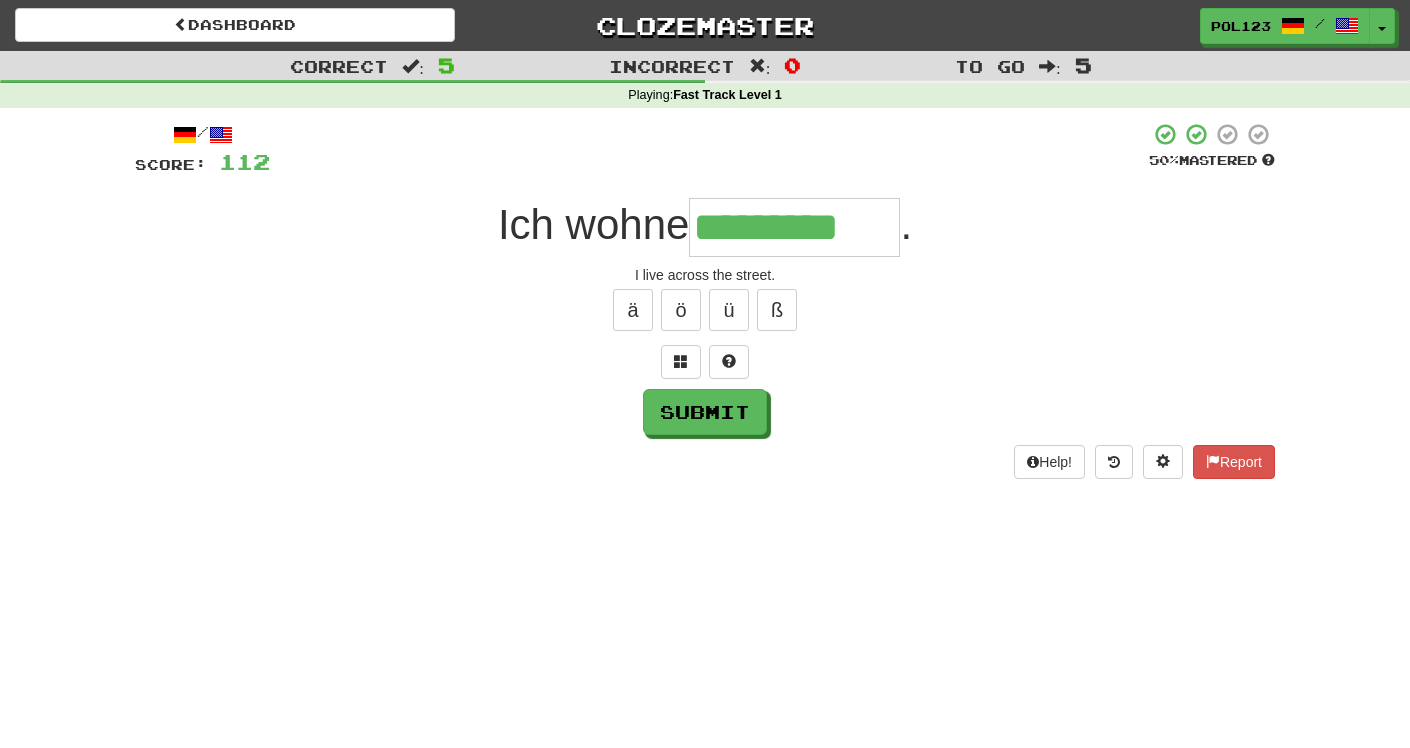 type on "*********" 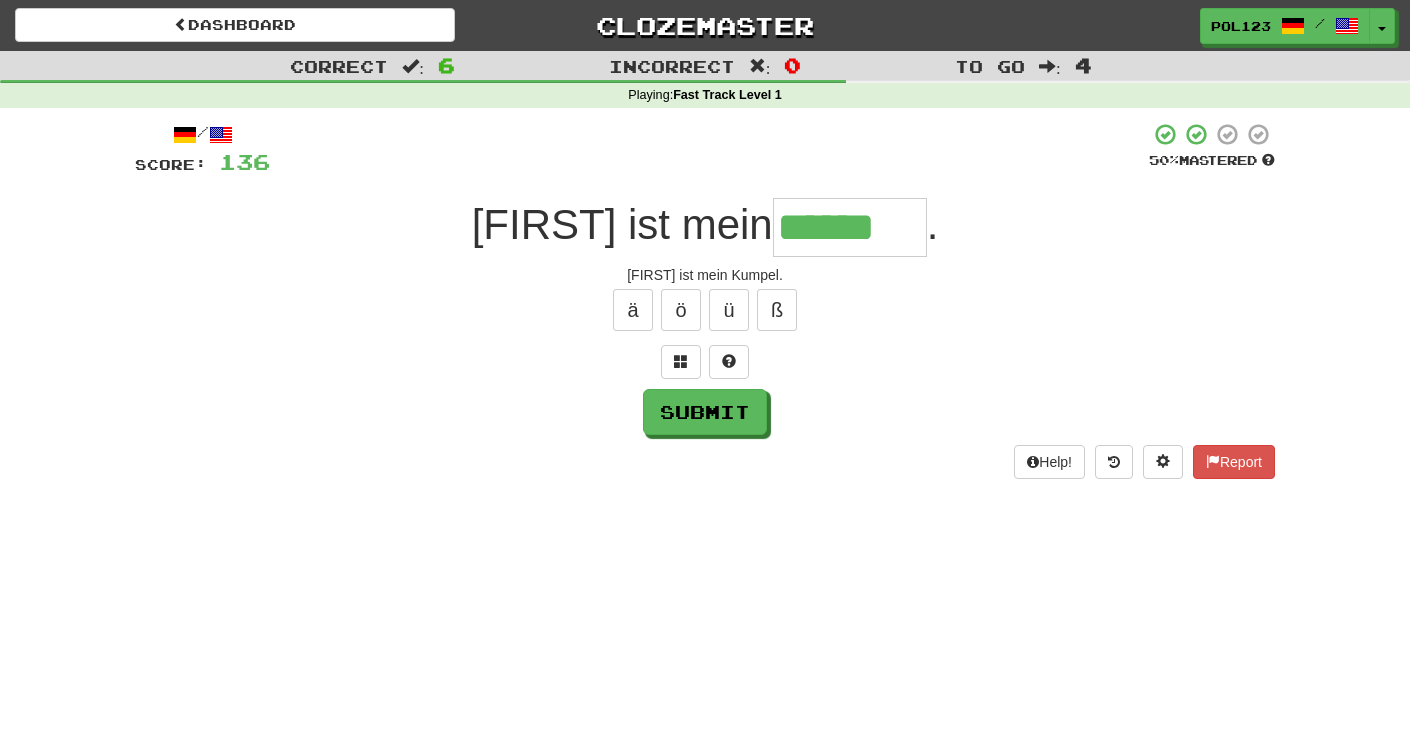 type on "******" 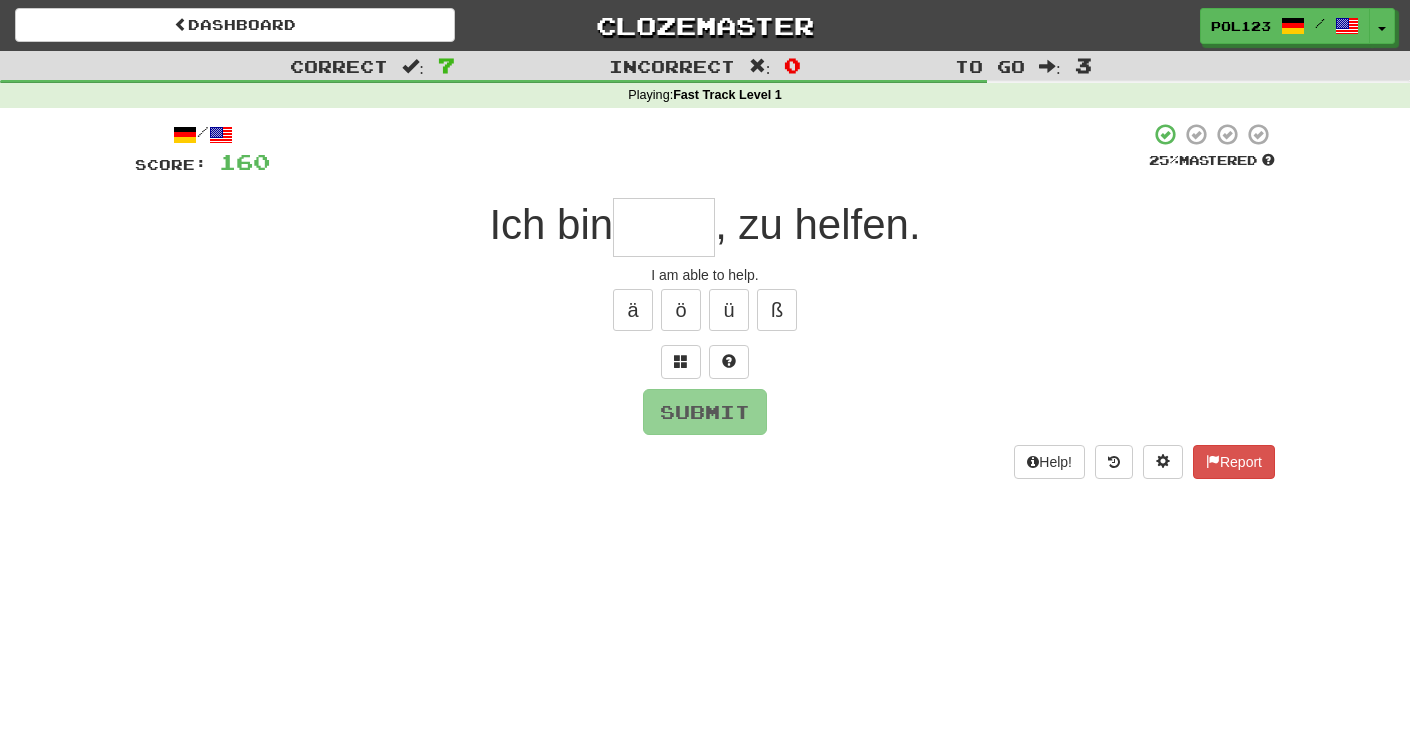 type on "*" 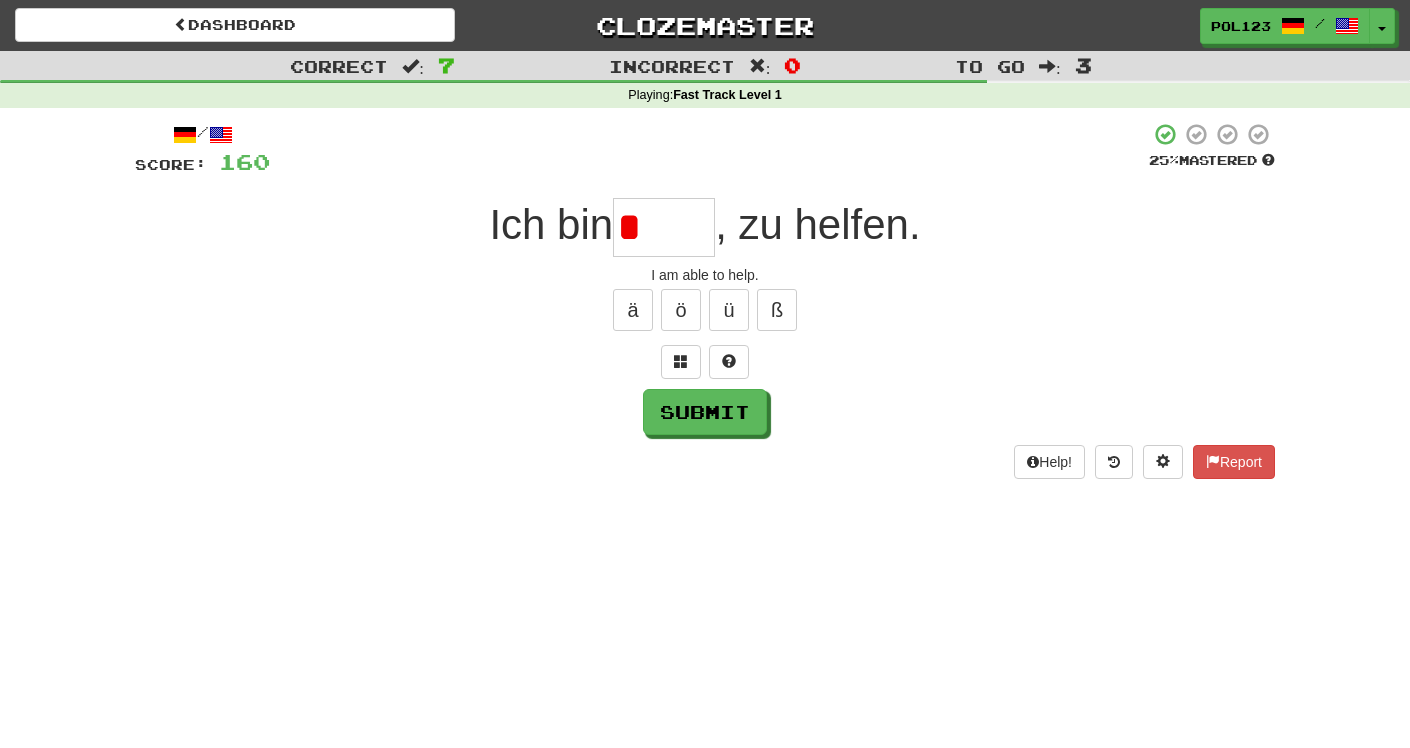 type on "*" 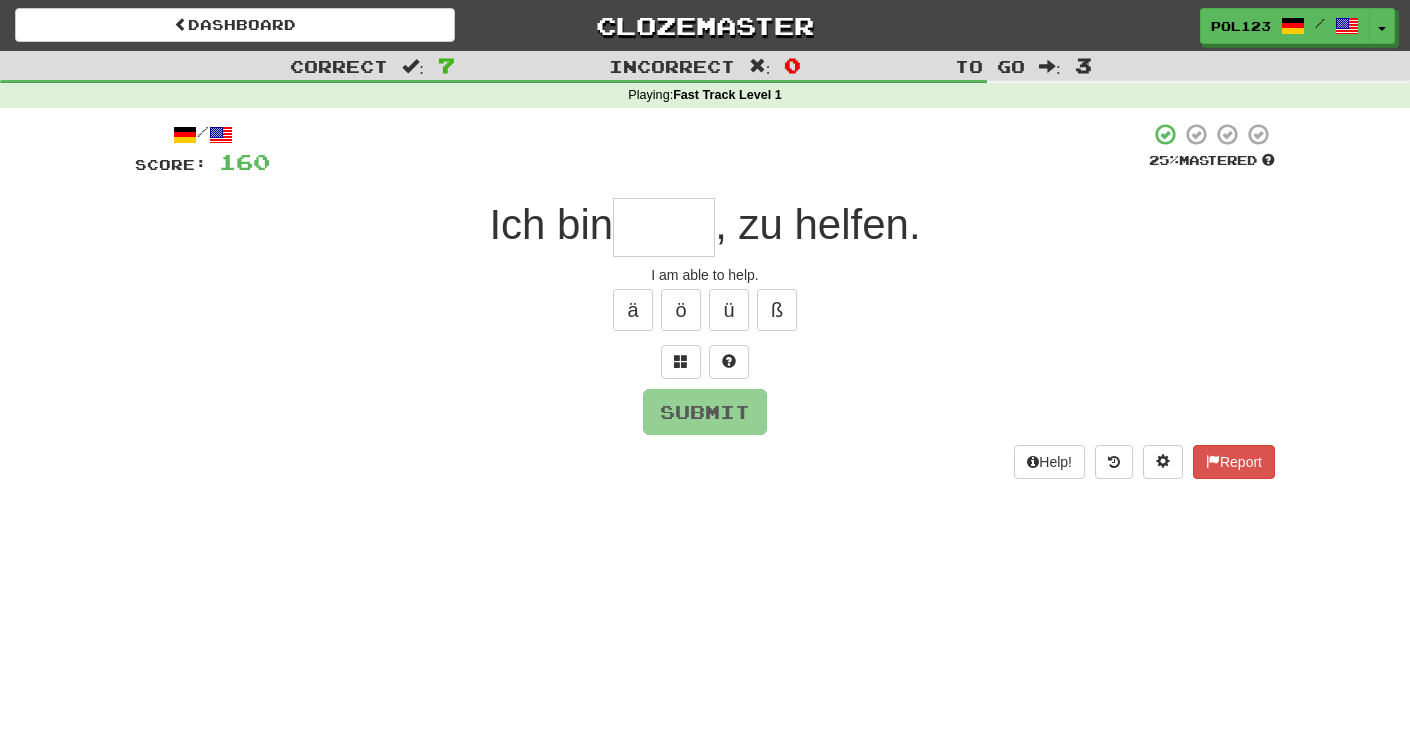 type on "*****" 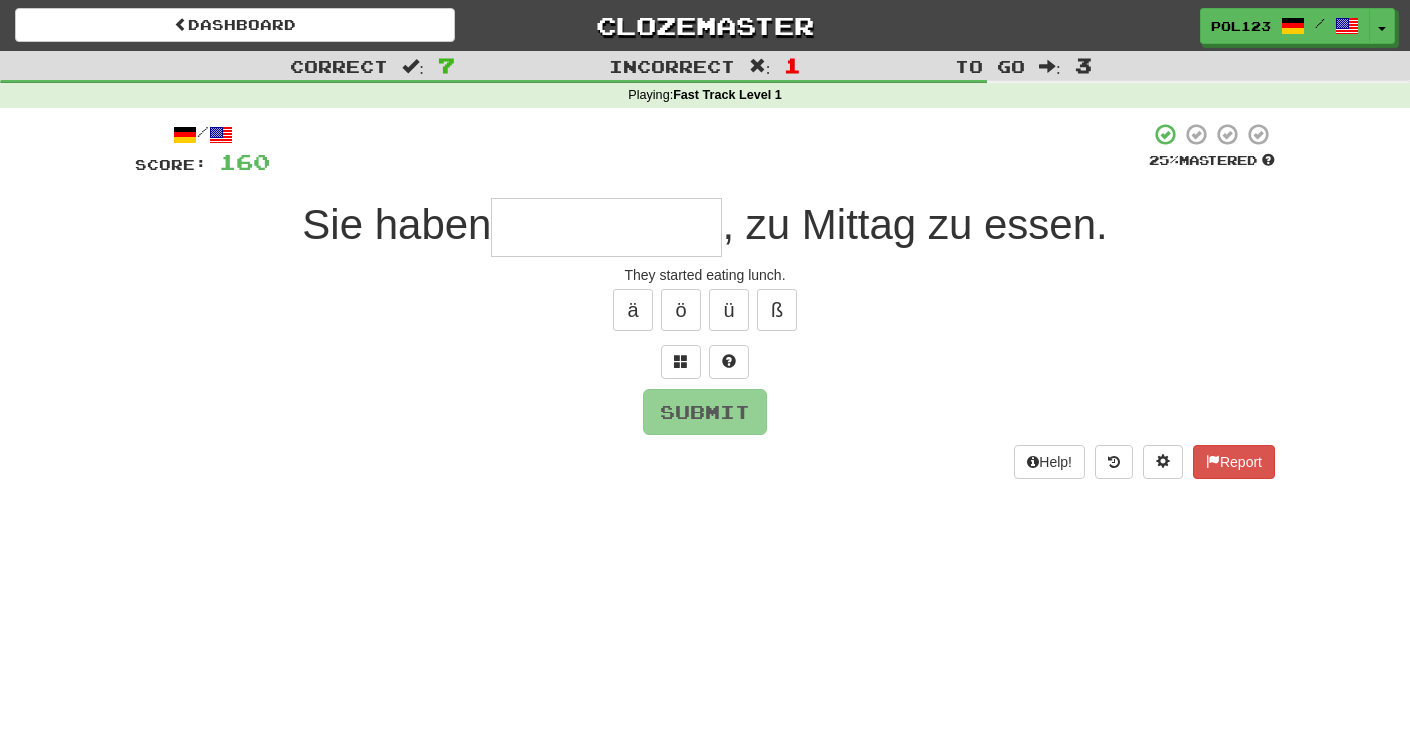 click on "They started eating lunch." at bounding box center (705, 275) 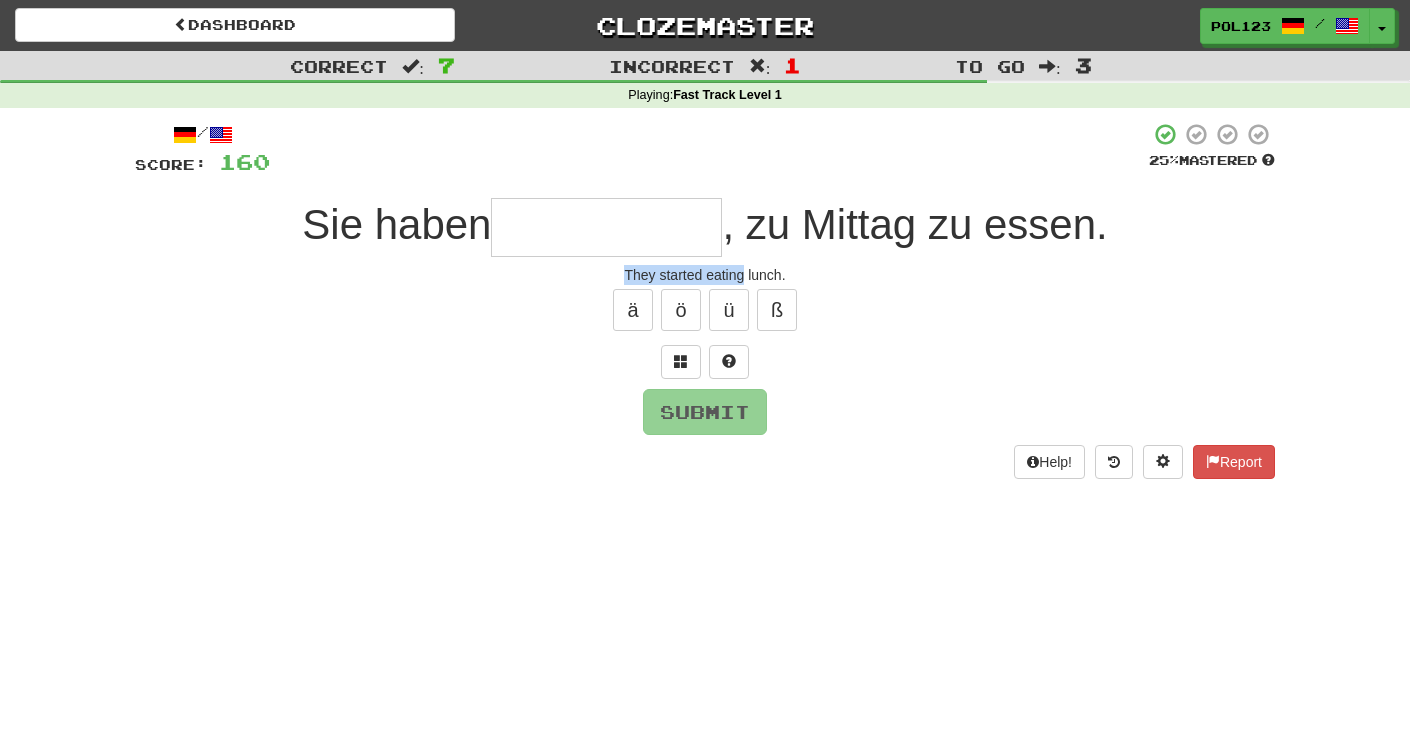 drag, startPoint x: 640, startPoint y: 275, endPoint x: 702, endPoint y: 275, distance: 62 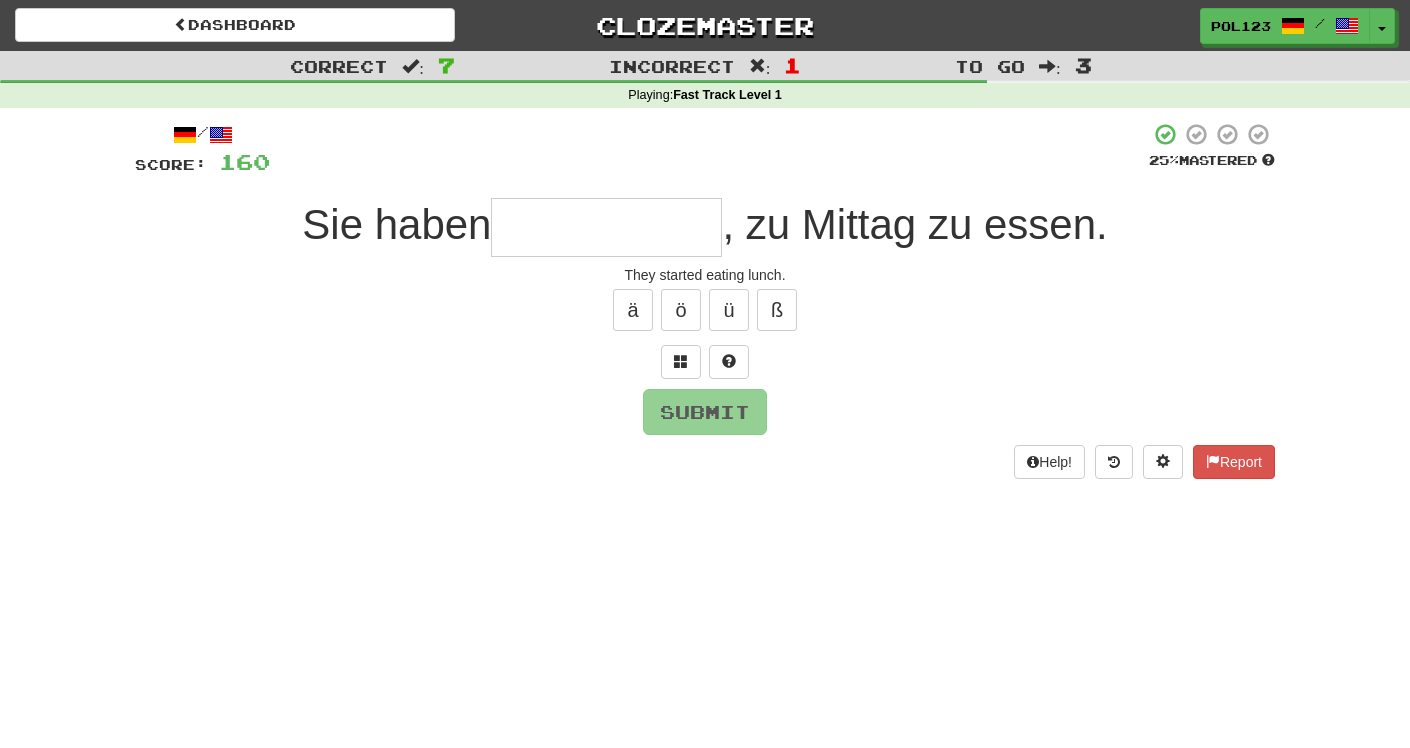 click at bounding box center [606, 227] 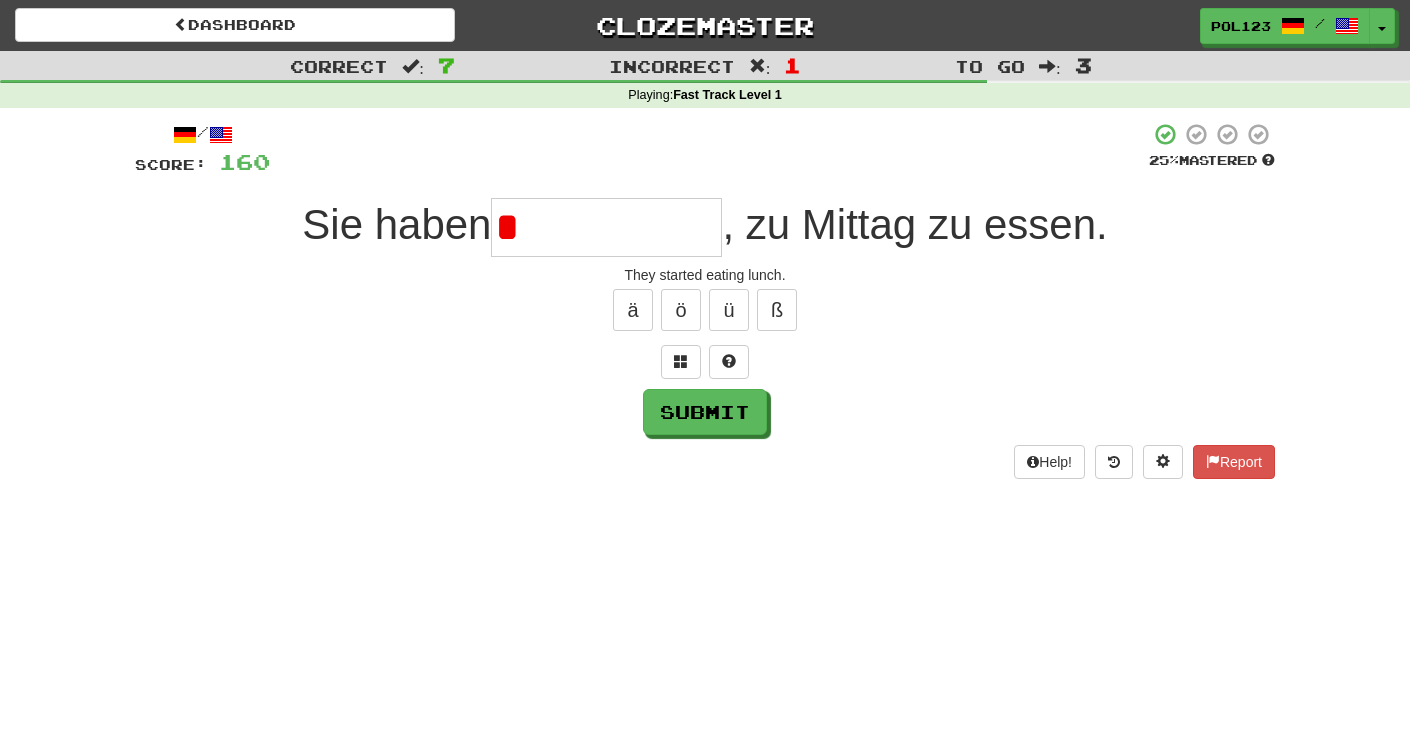 type on "*" 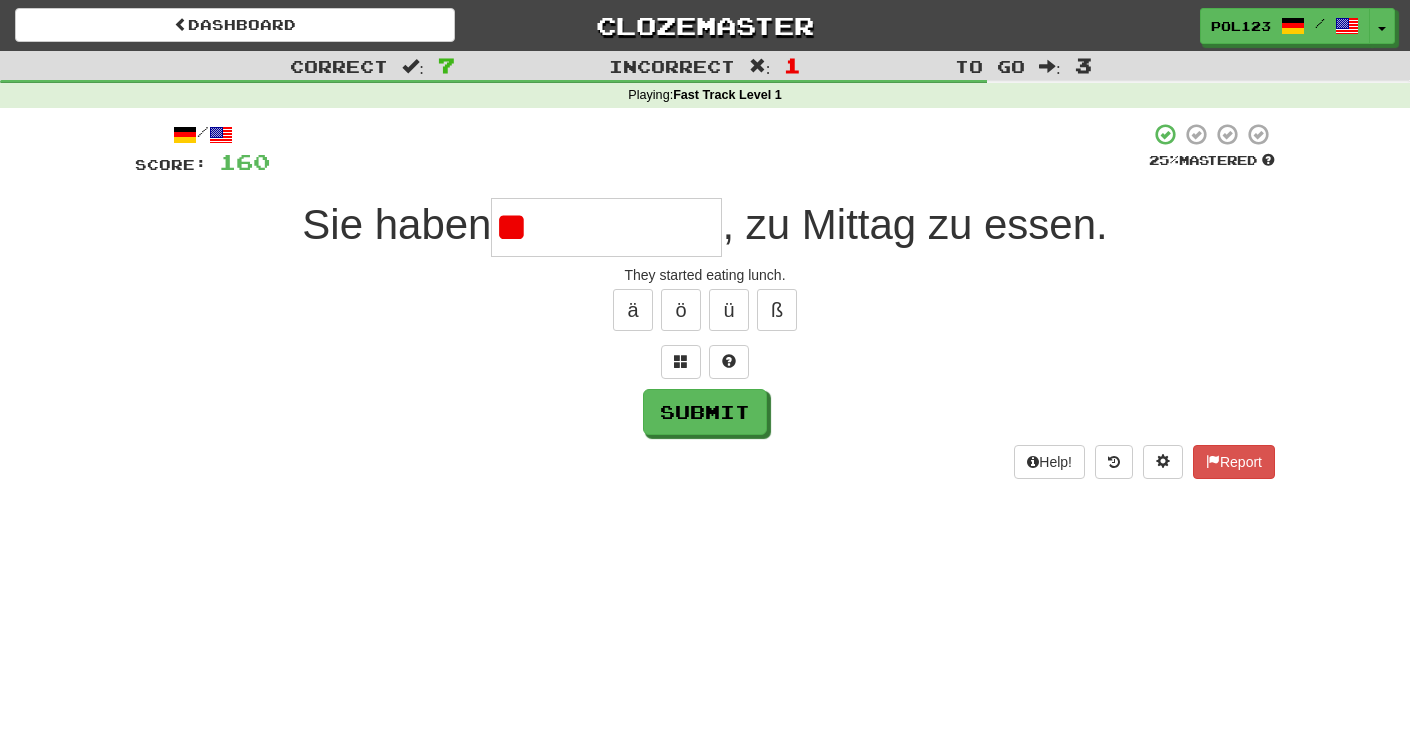 type on "*" 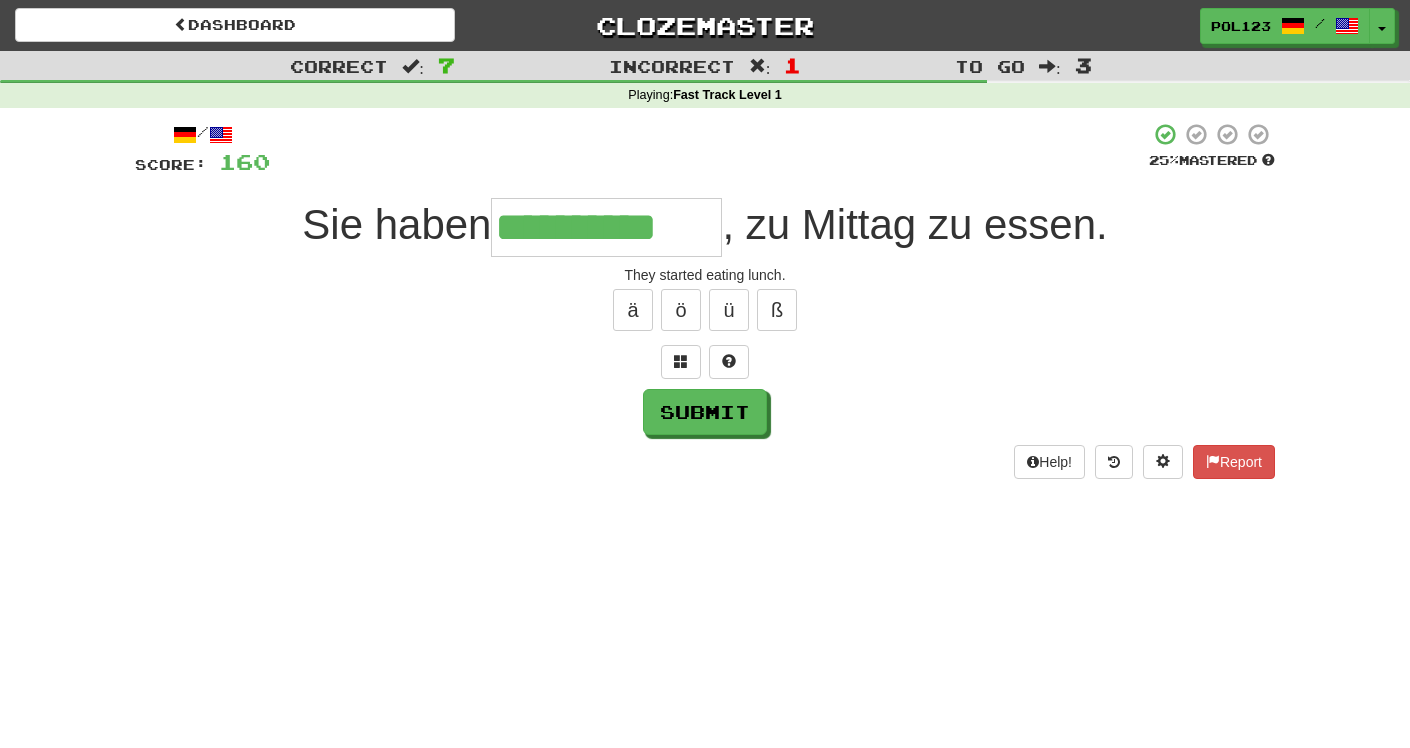 type on "**********" 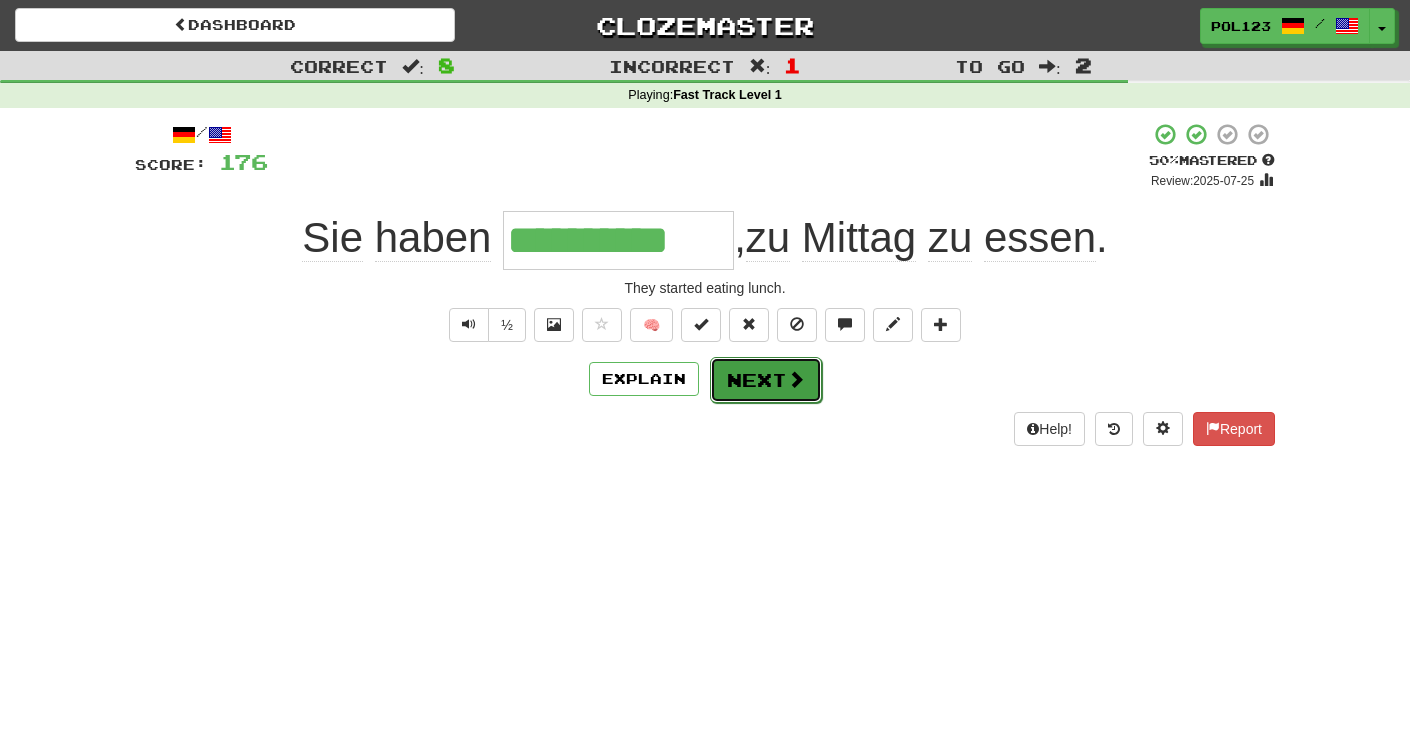 click on "Next" at bounding box center [766, 380] 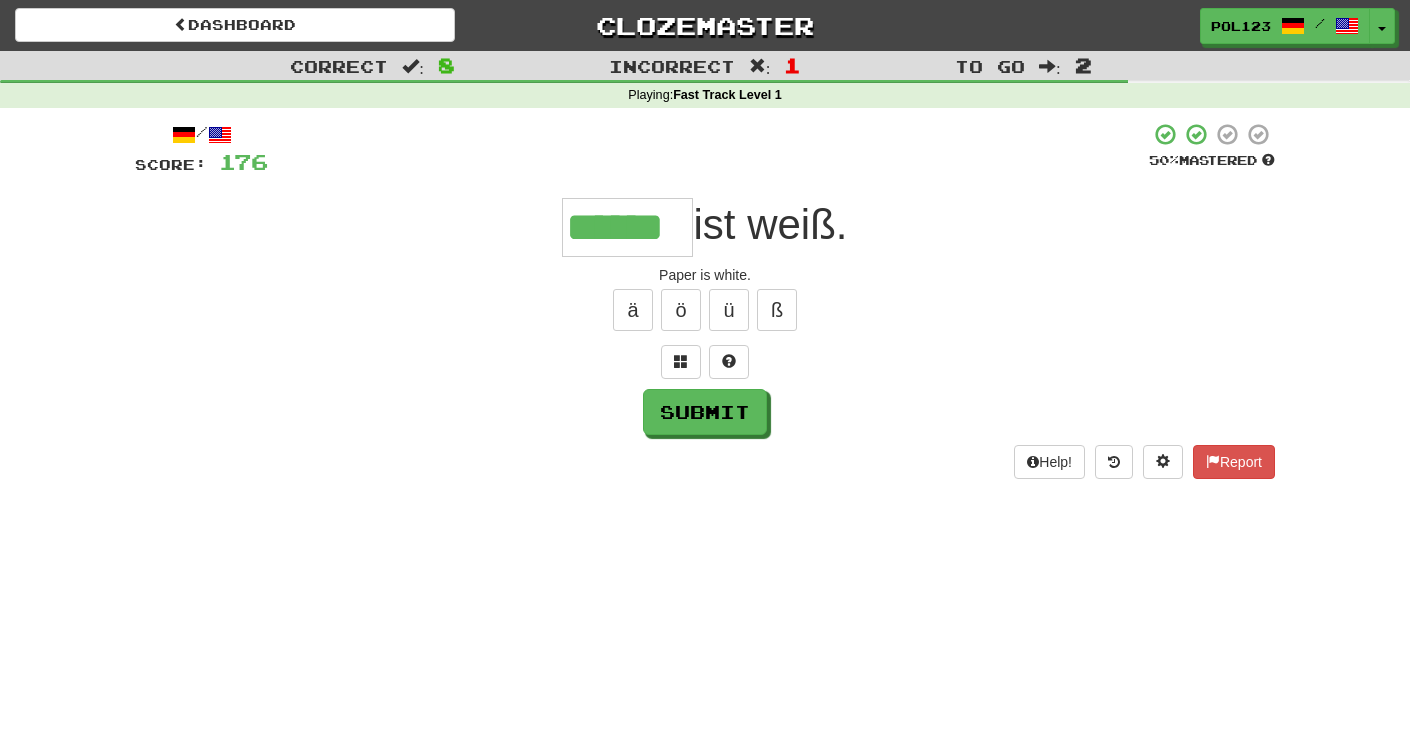 type on "******" 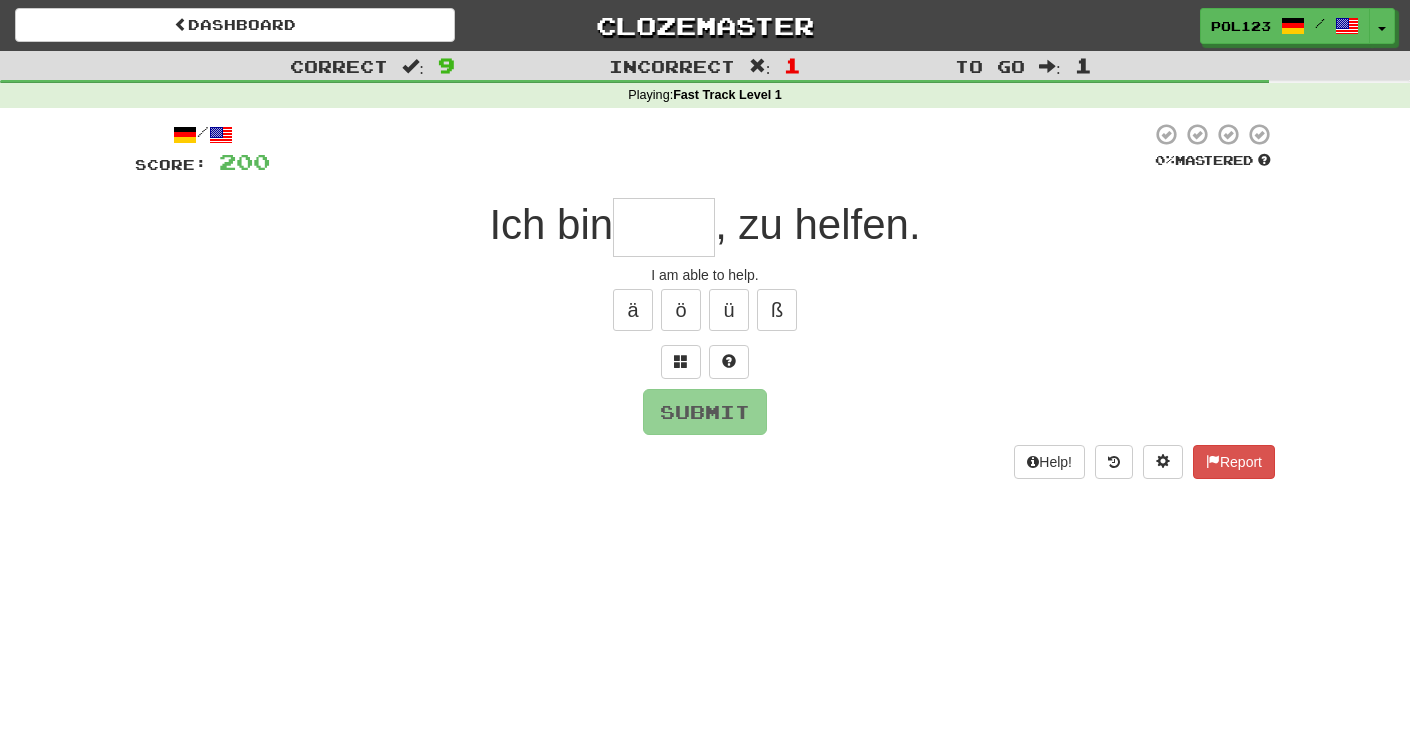 type on "*****" 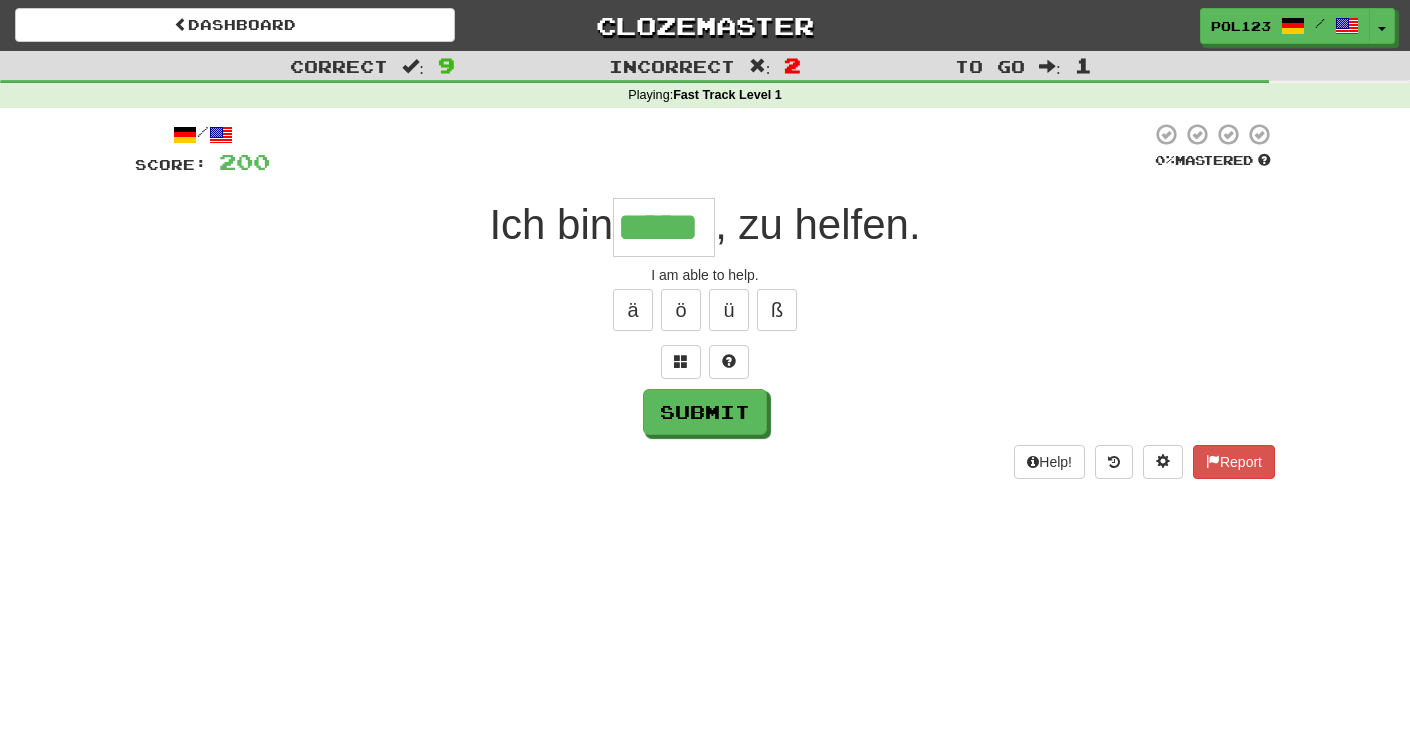 type on "*****" 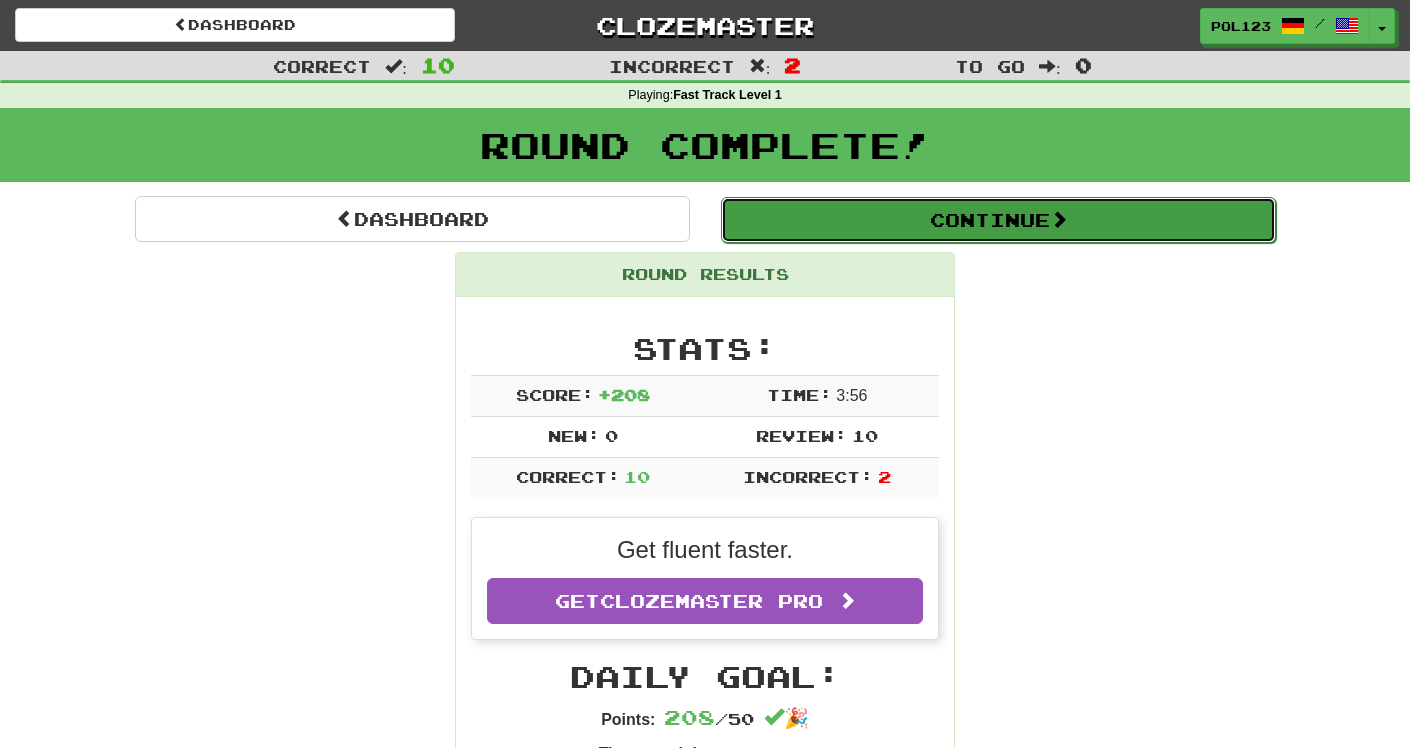 click on "Continue" at bounding box center (998, 220) 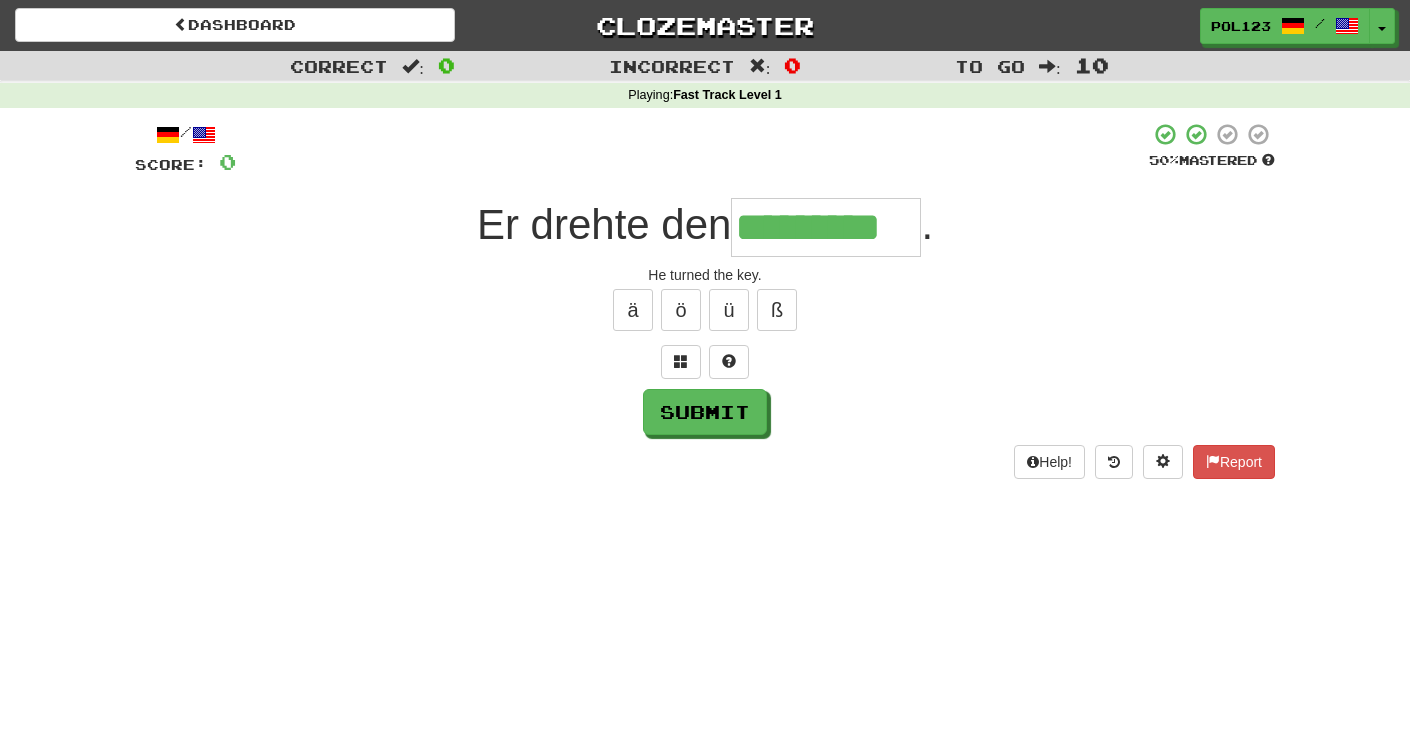 type on "*********" 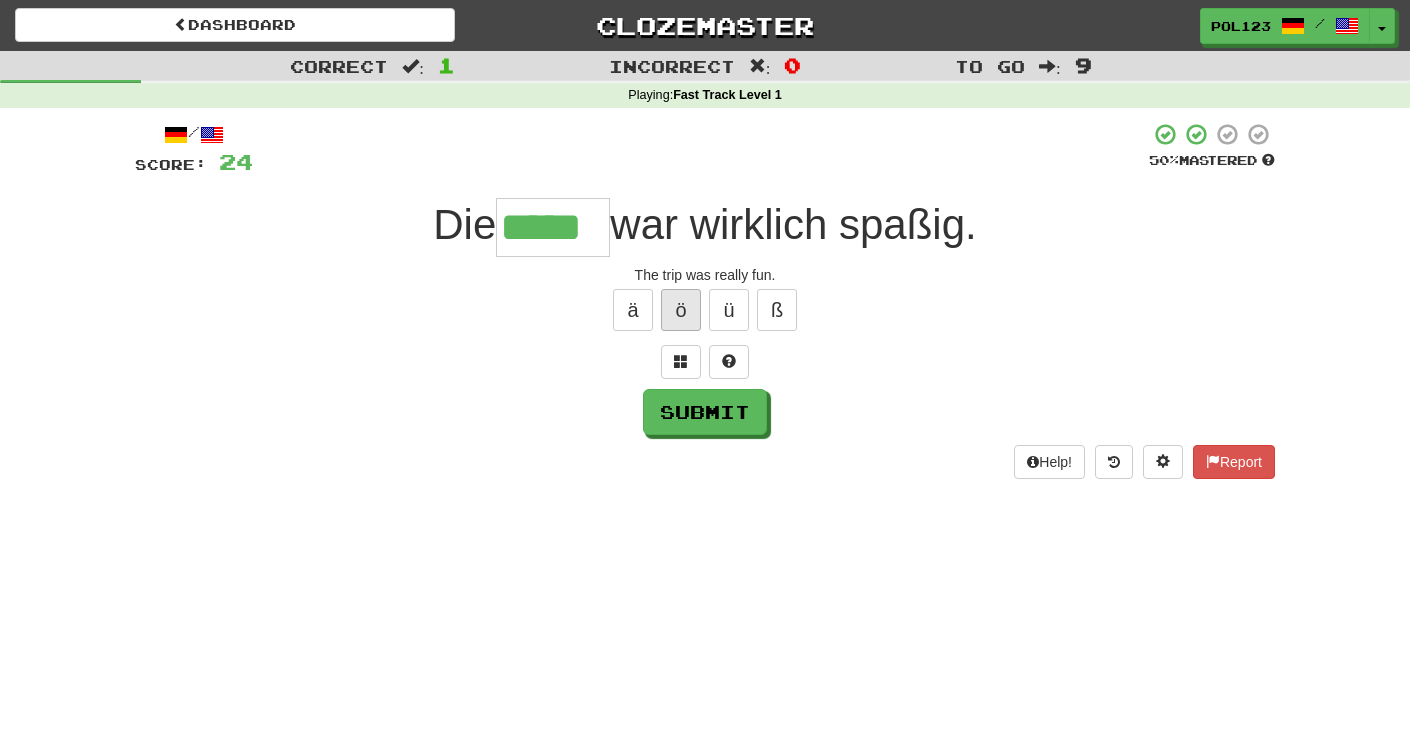 type on "*****" 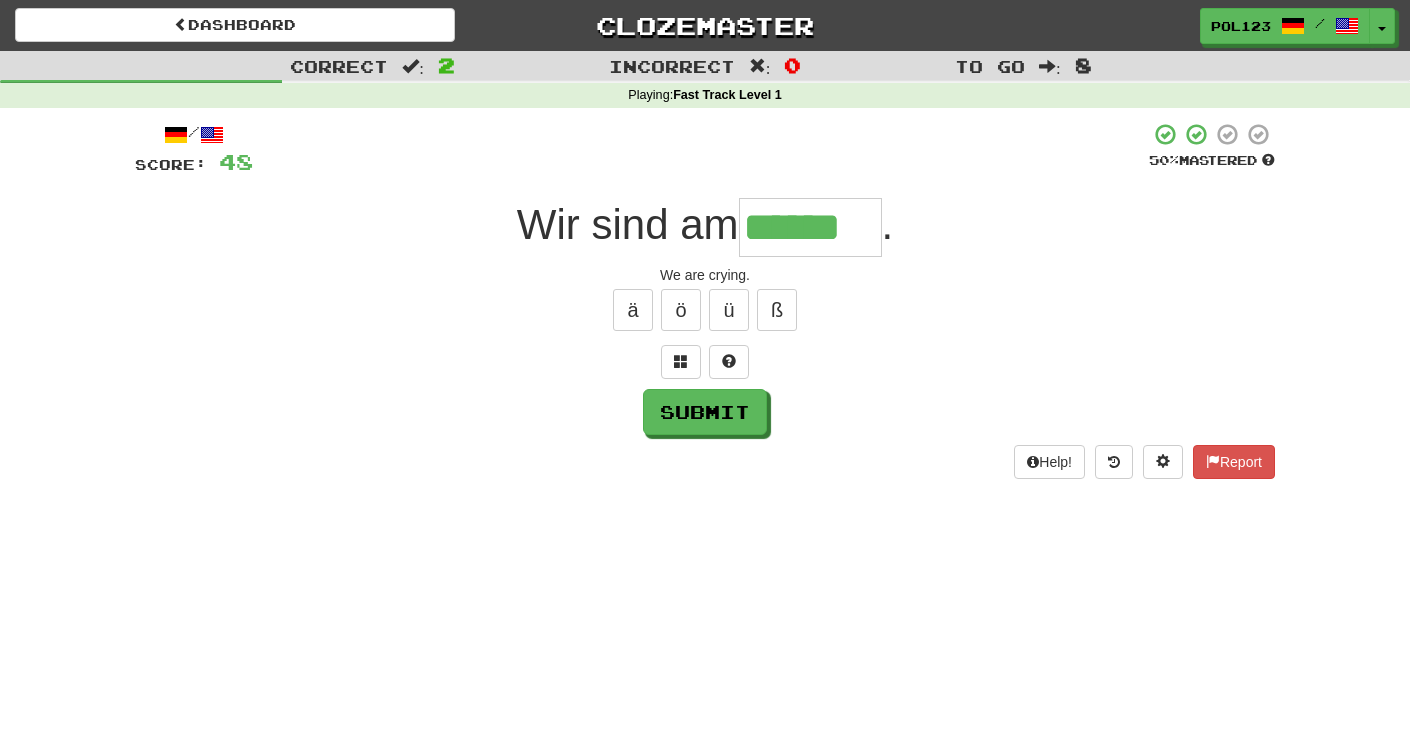 scroll, scrollTop: 0, scrollLeft: 3, axis: horizontal 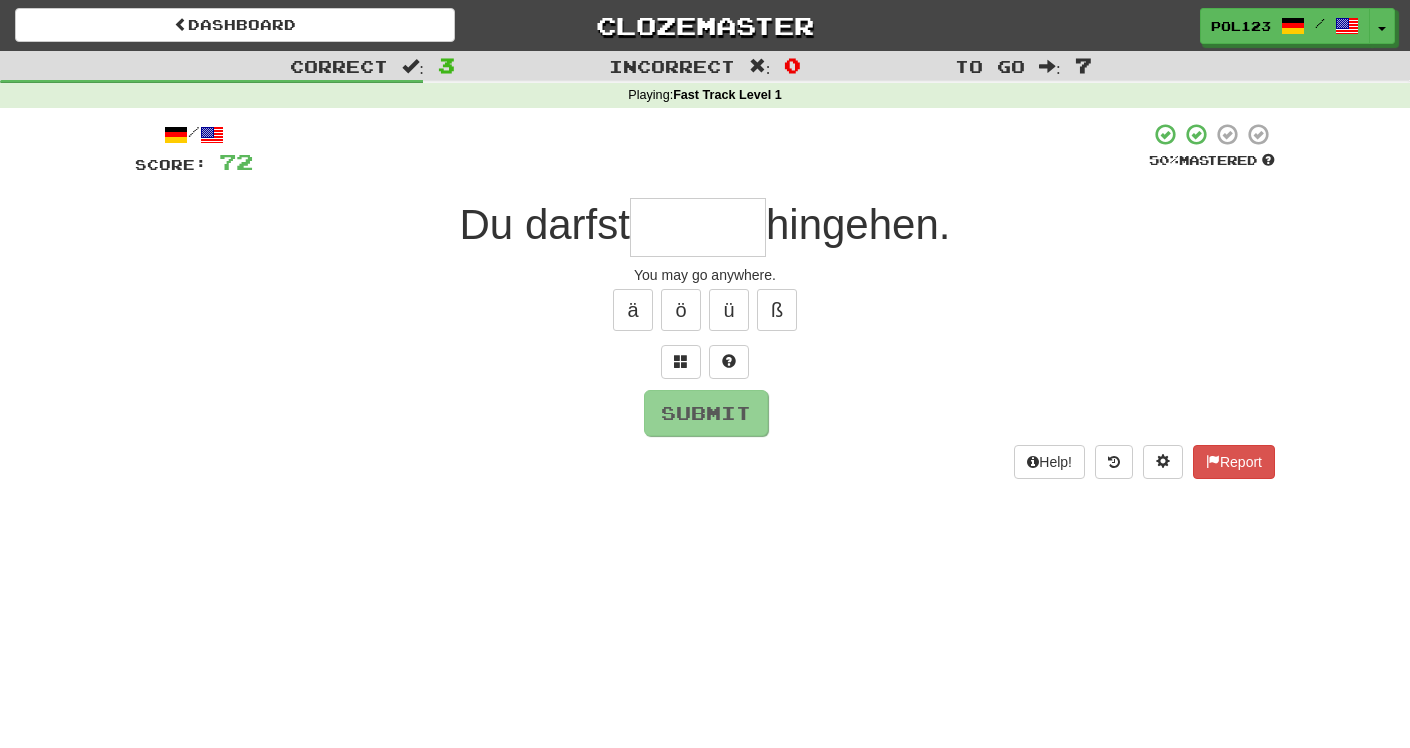 type on "*" 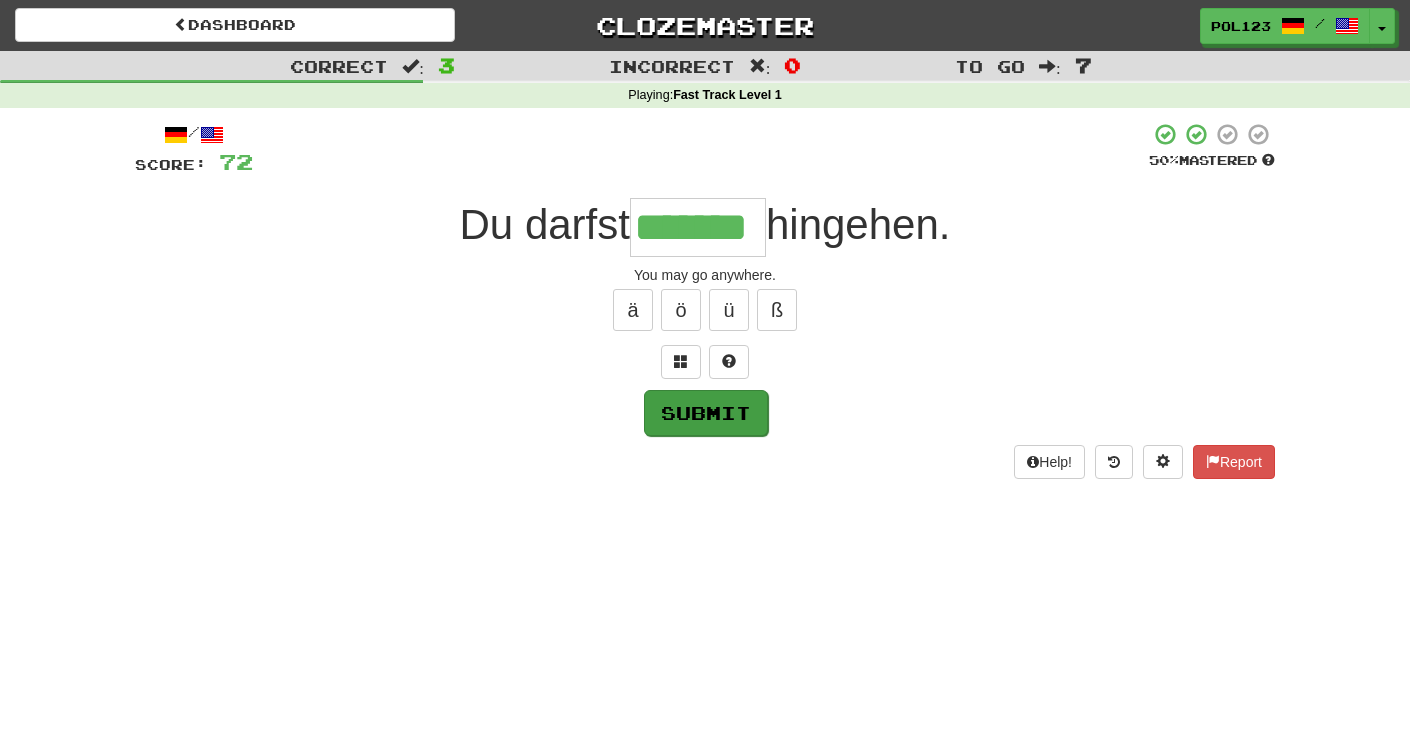 type on "*******" 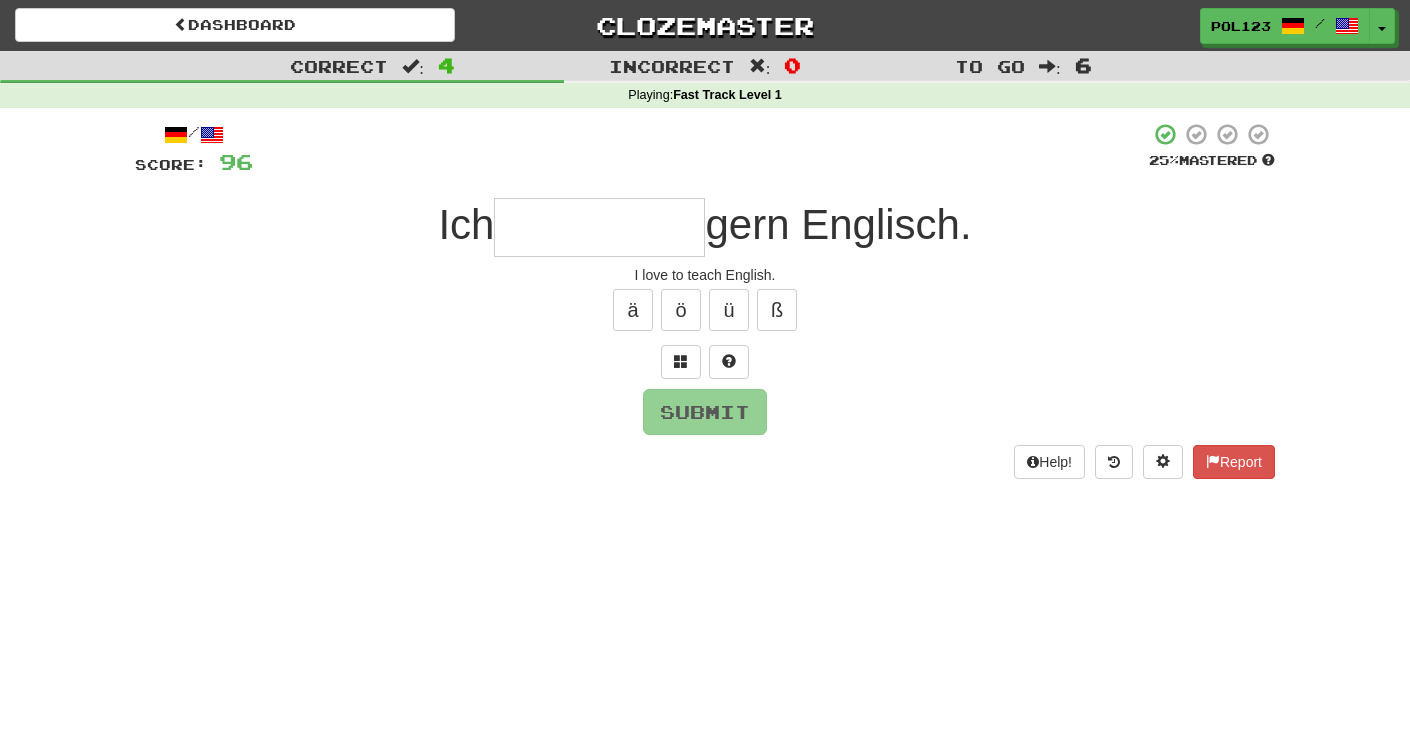 click on "I love to teach English." at bounding box center [705, 275] 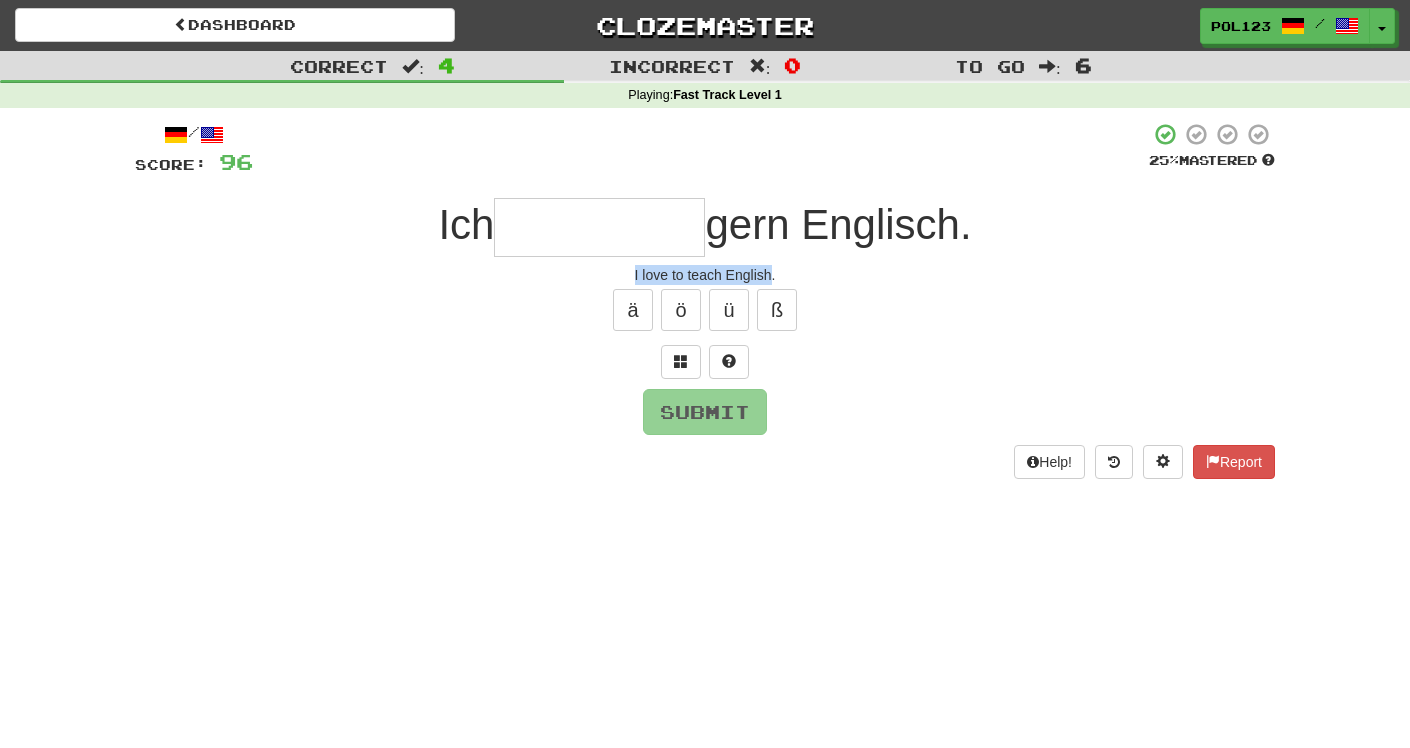 drag, startPoint x: 755, startPoint y: 283, endPoint x: 630, endPoint y: 283, distance: 125 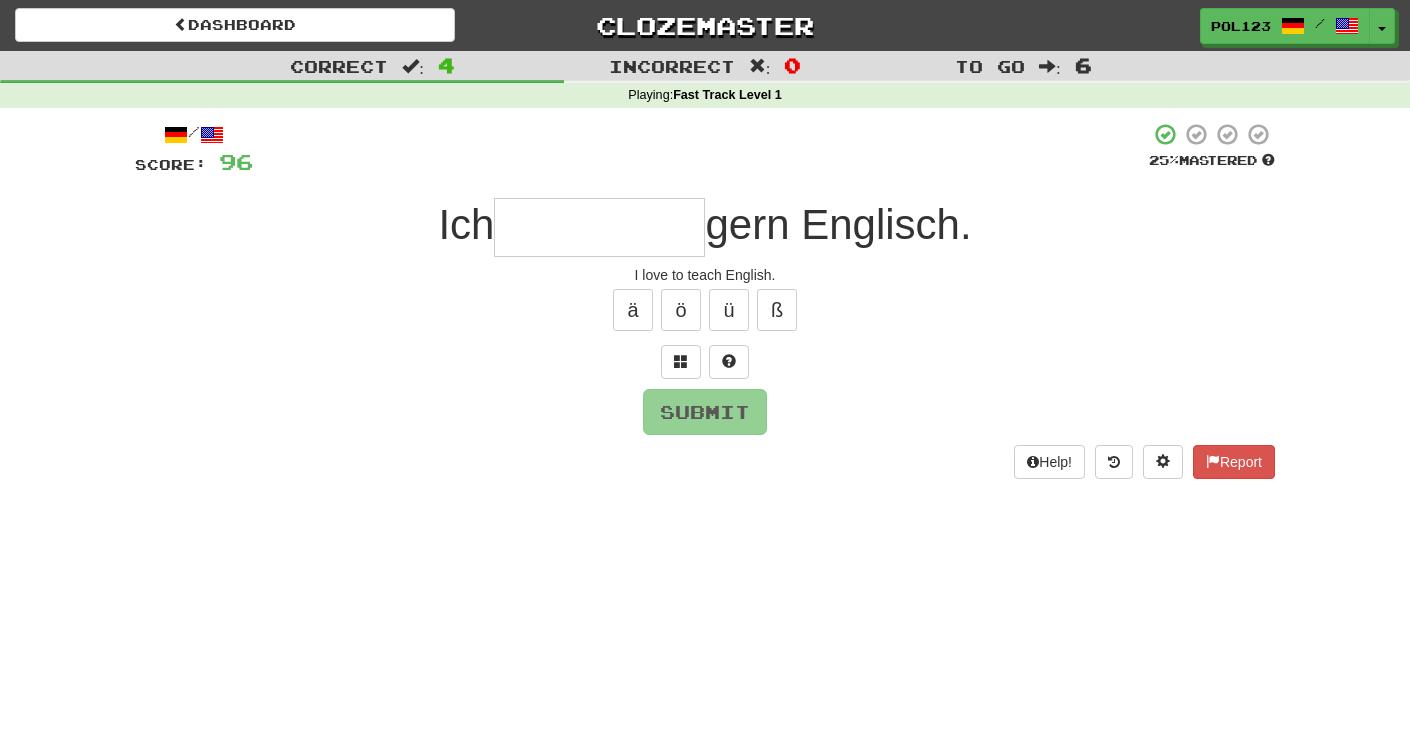 click at bounding box center [599, 227] 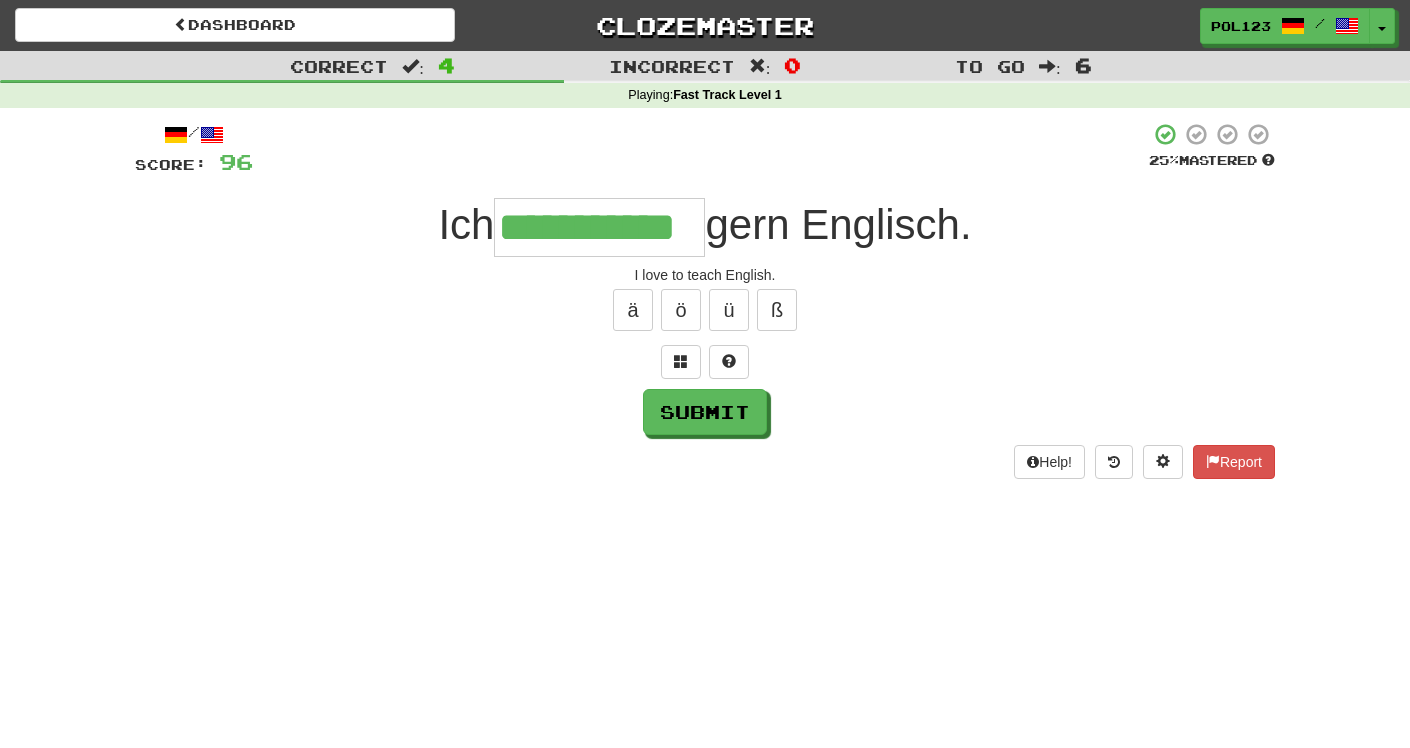 type on "**********" 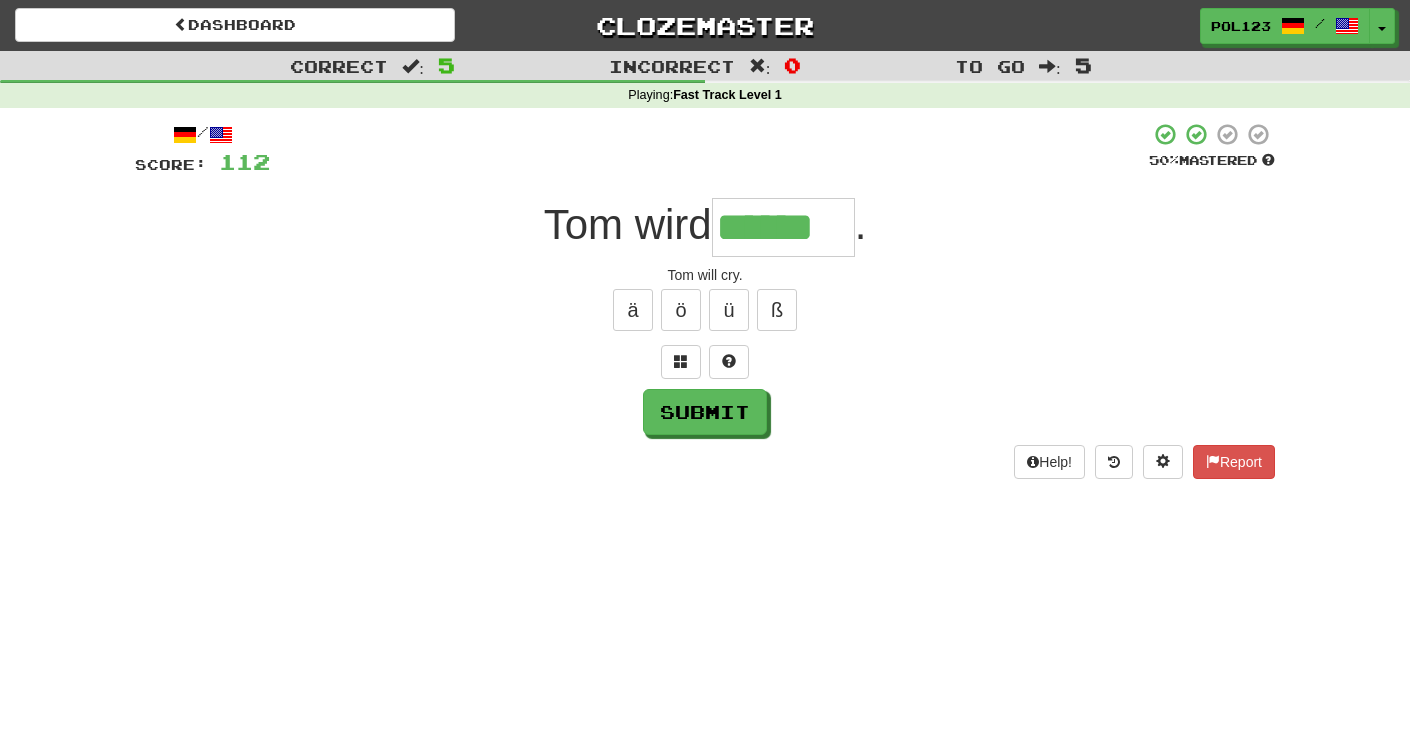 type on "******" 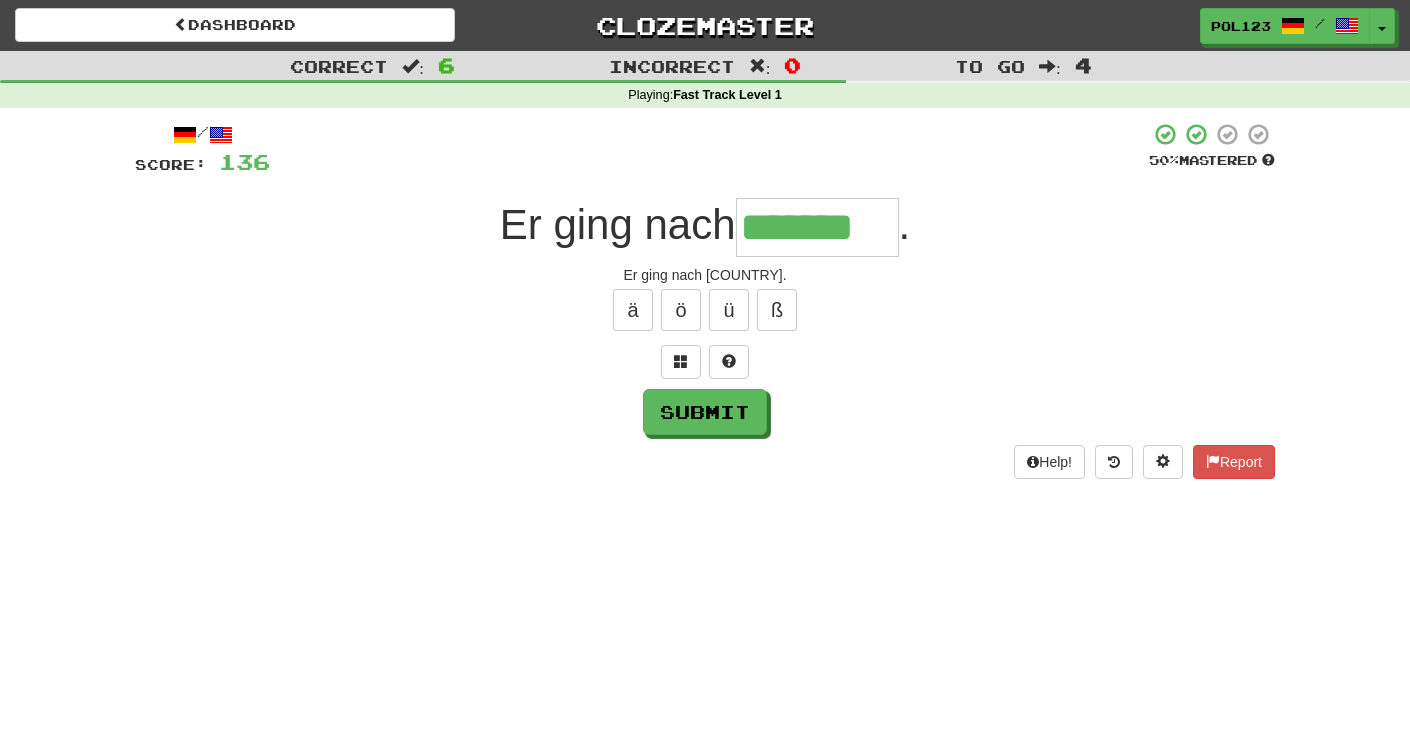 type on "*******" 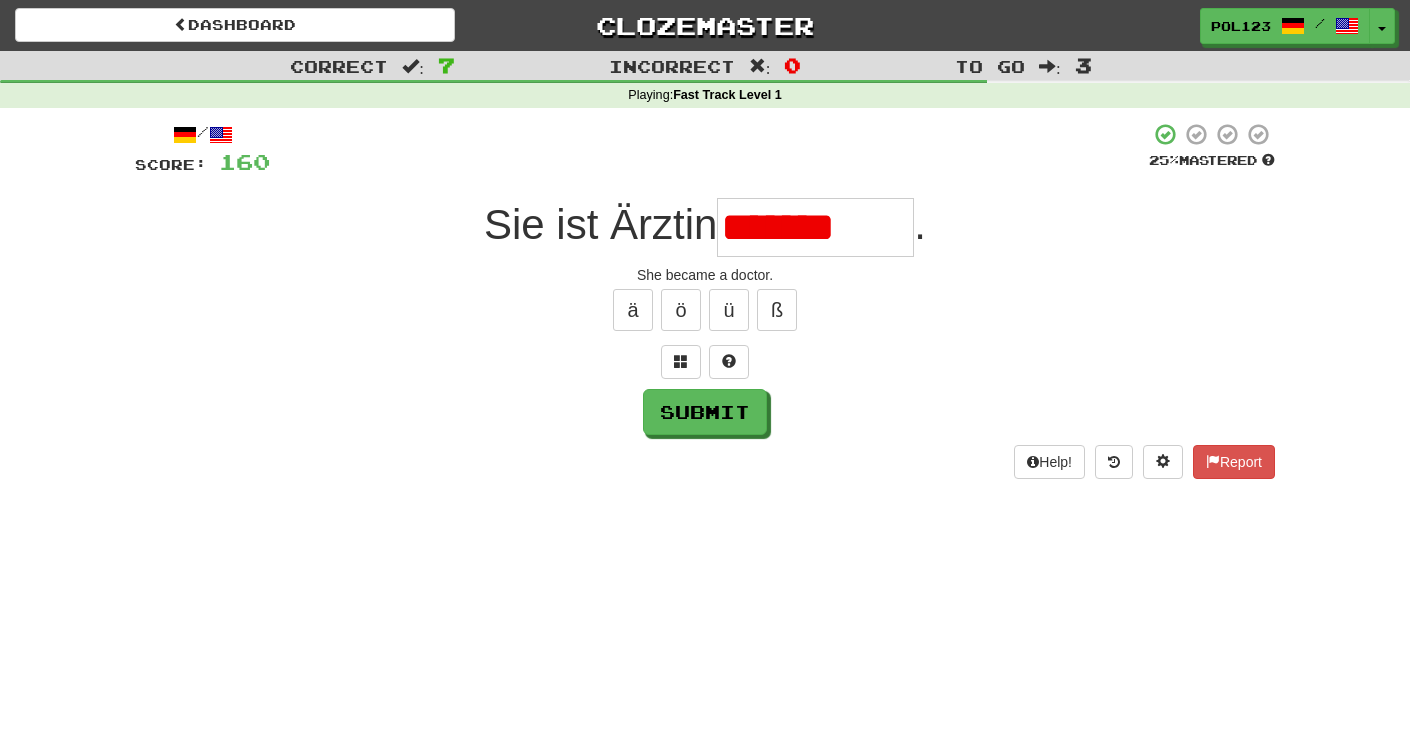 scroll, scrollTop: 0, scrollLeft: 0, axis: both 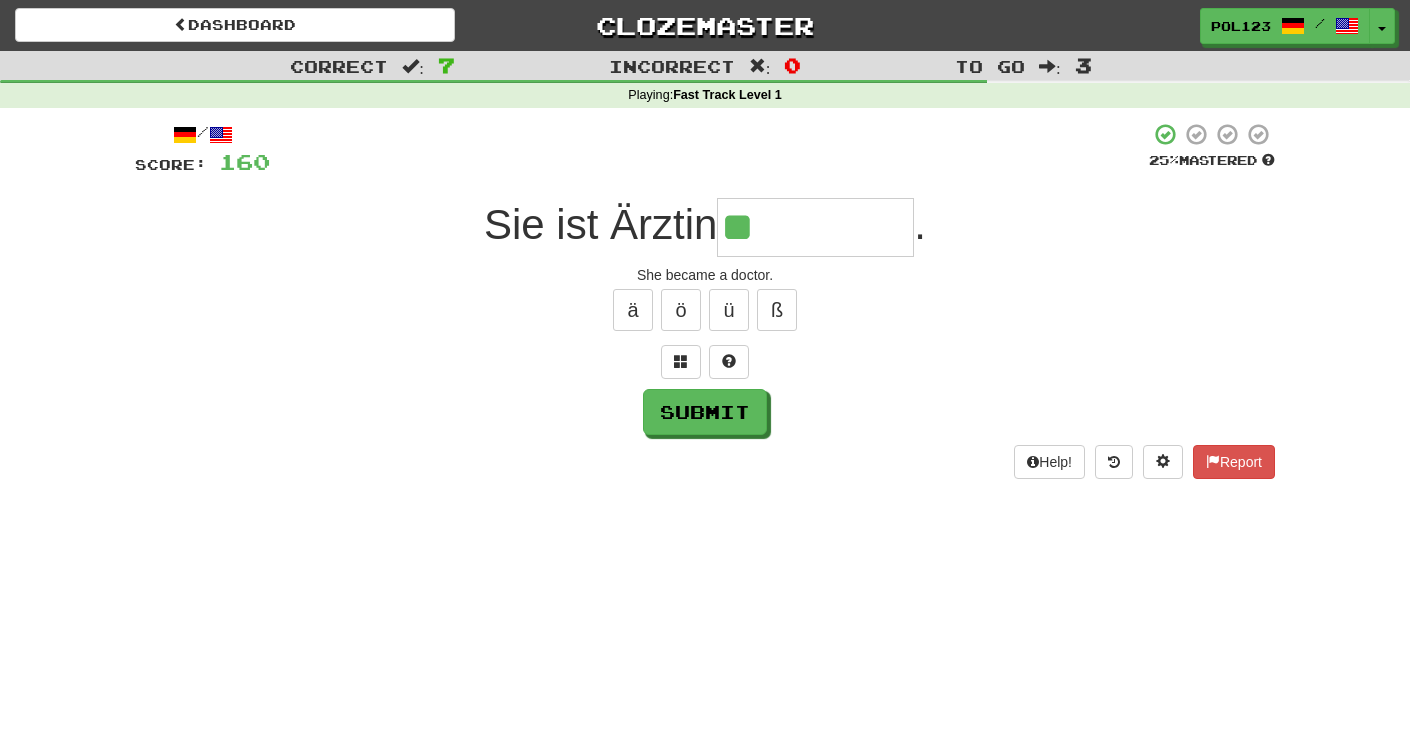click on "She became a doctor." at bounding box center [705, 275] 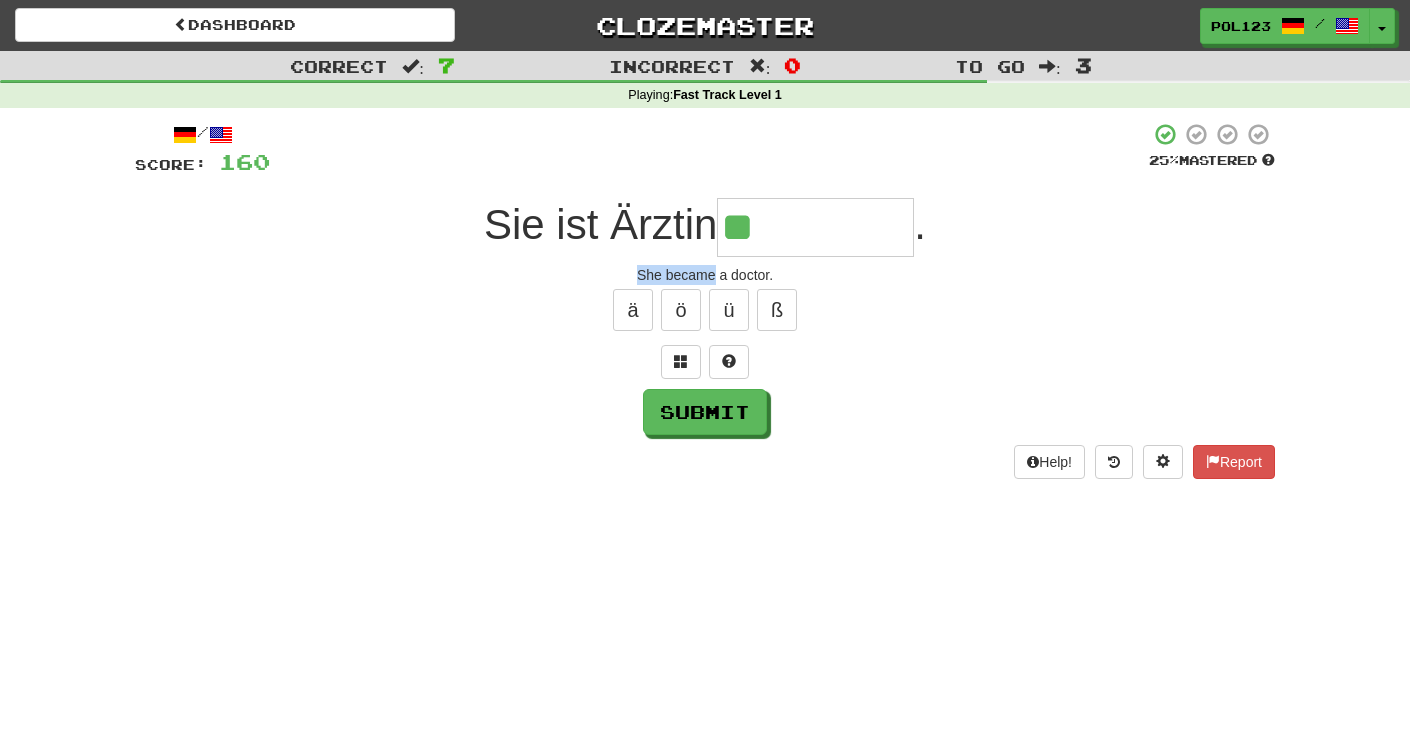 drag, startPoint x: 647, startPoint y: 270, endPoint x: 689, endPoint y: 276, distance: 42.426407 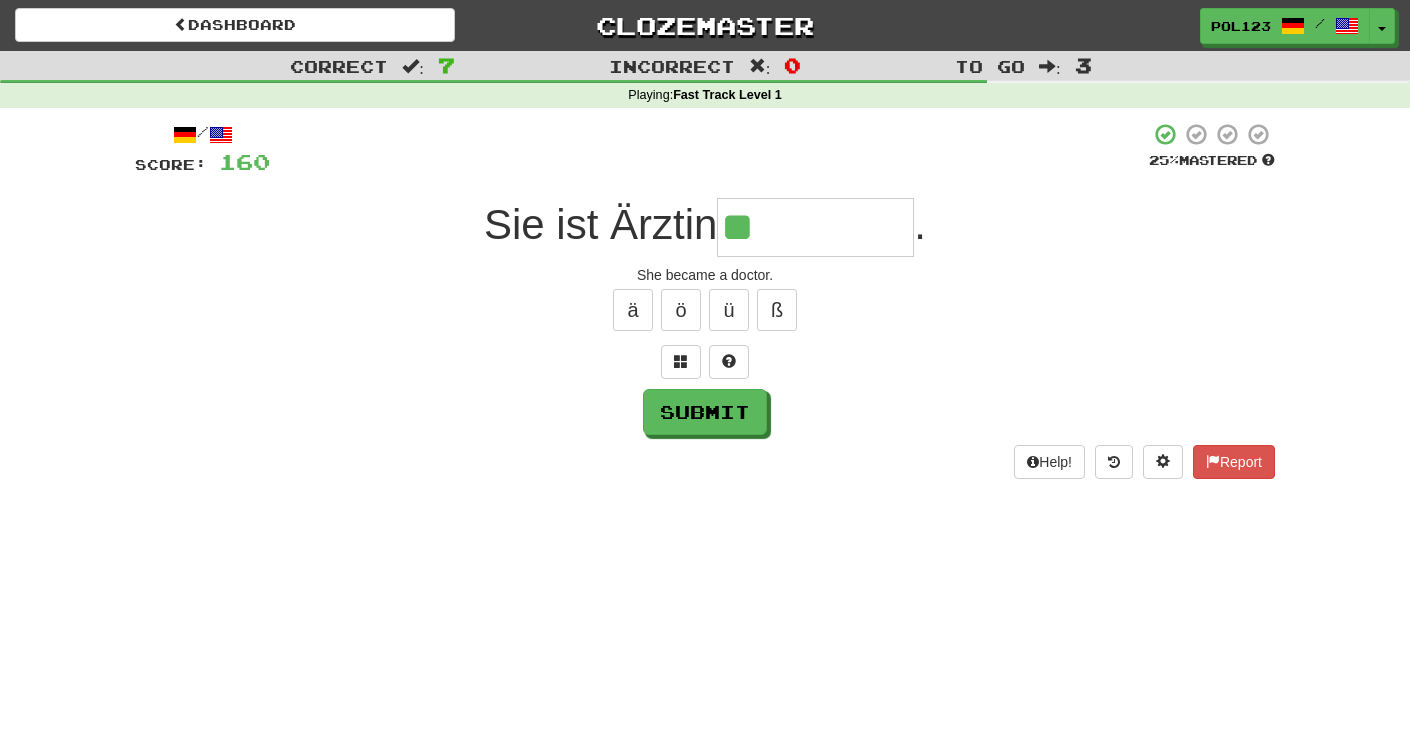click on "**" at bounding box center (815, 227) 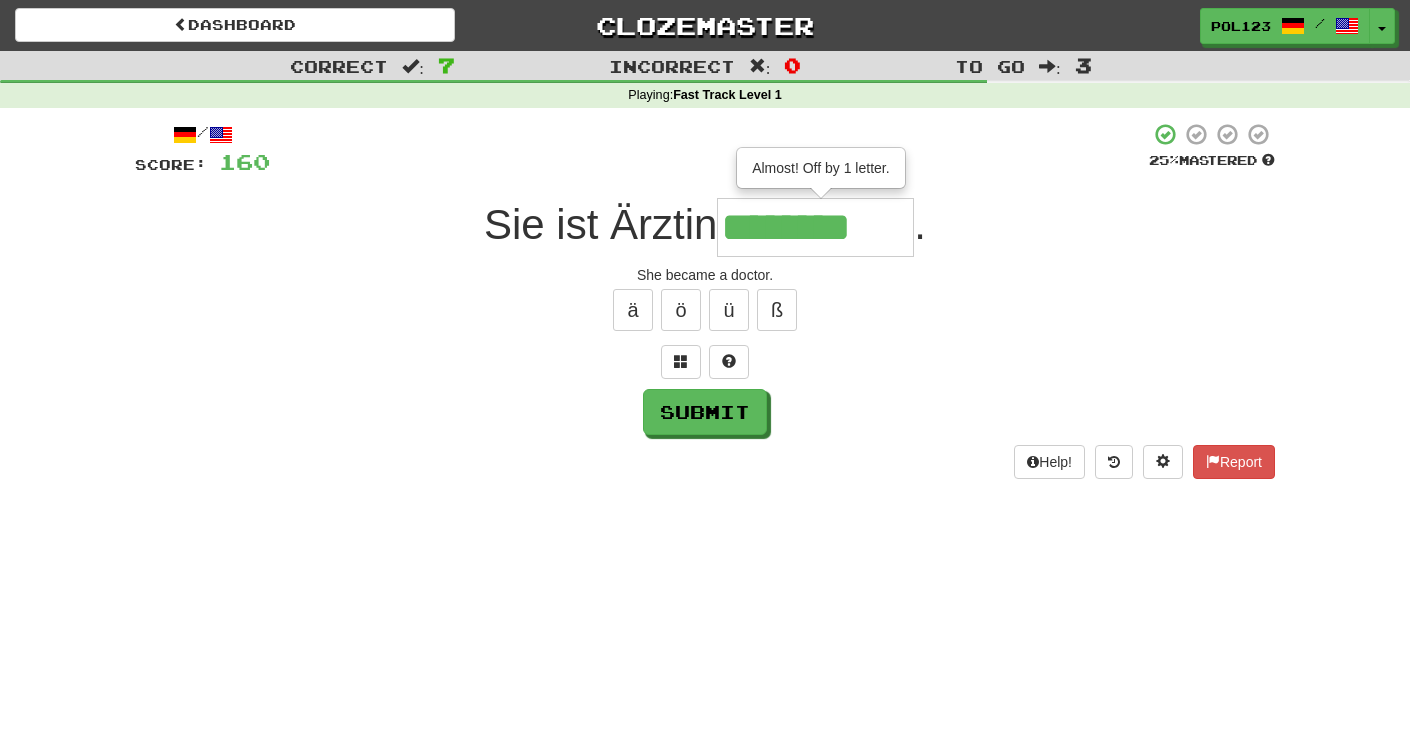 type on "********" 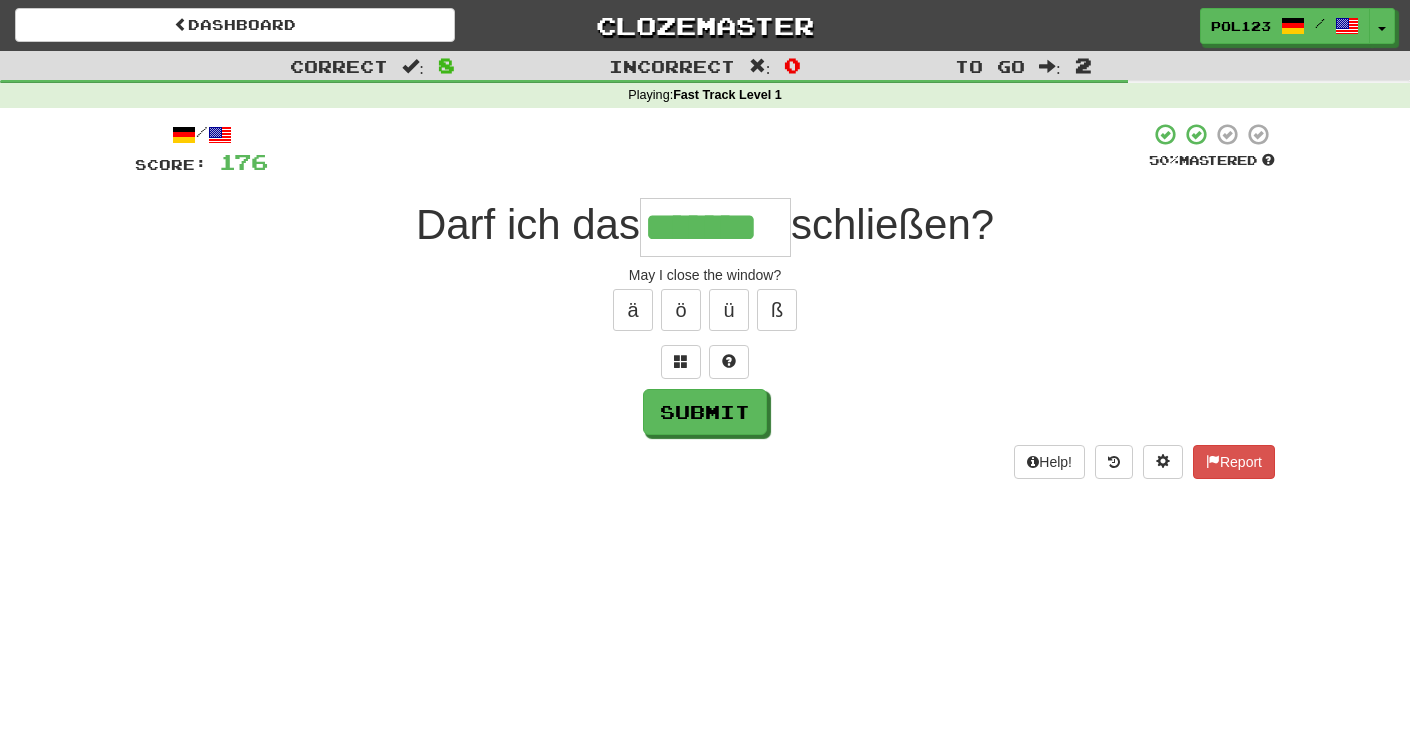 type on "*******" 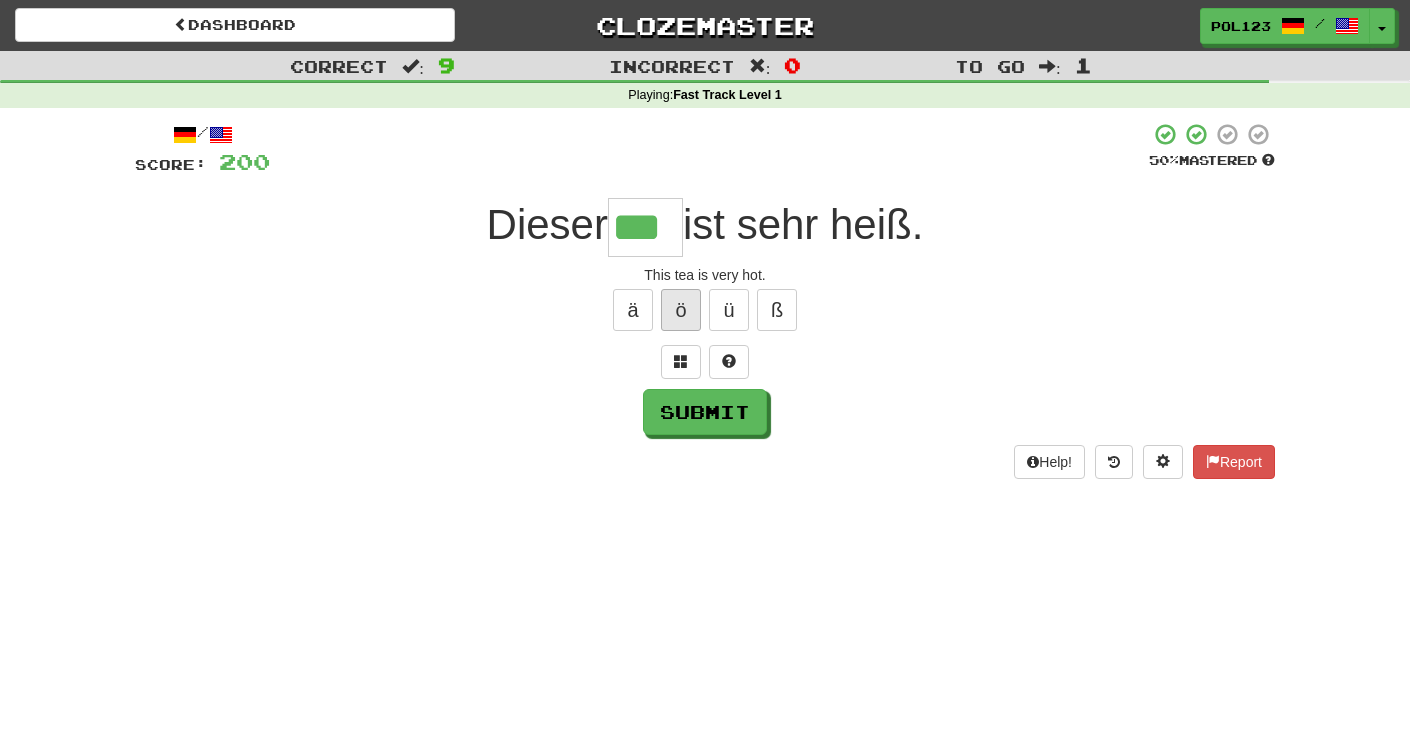 type on "***" 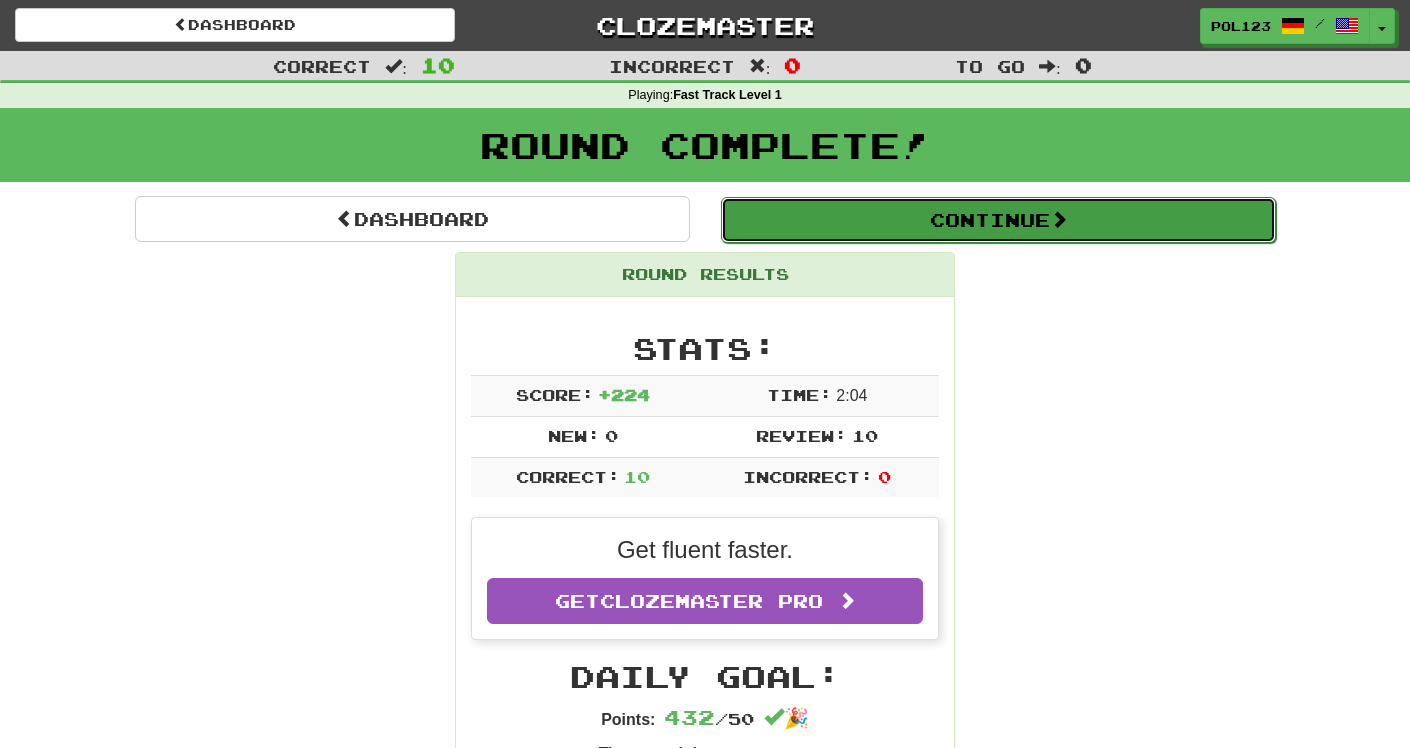 click on "Continue" at bounding box center [998, 220] 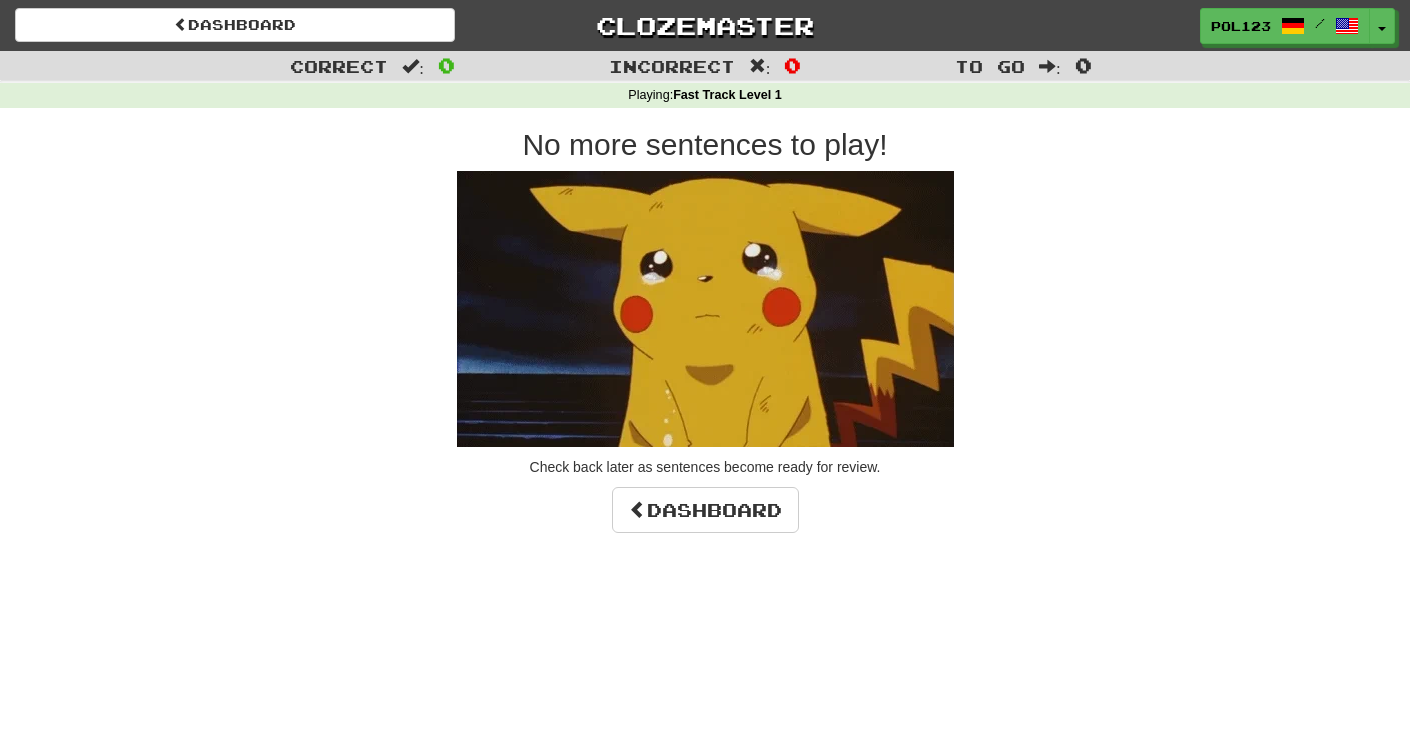 click at bounding box center (705, 309) 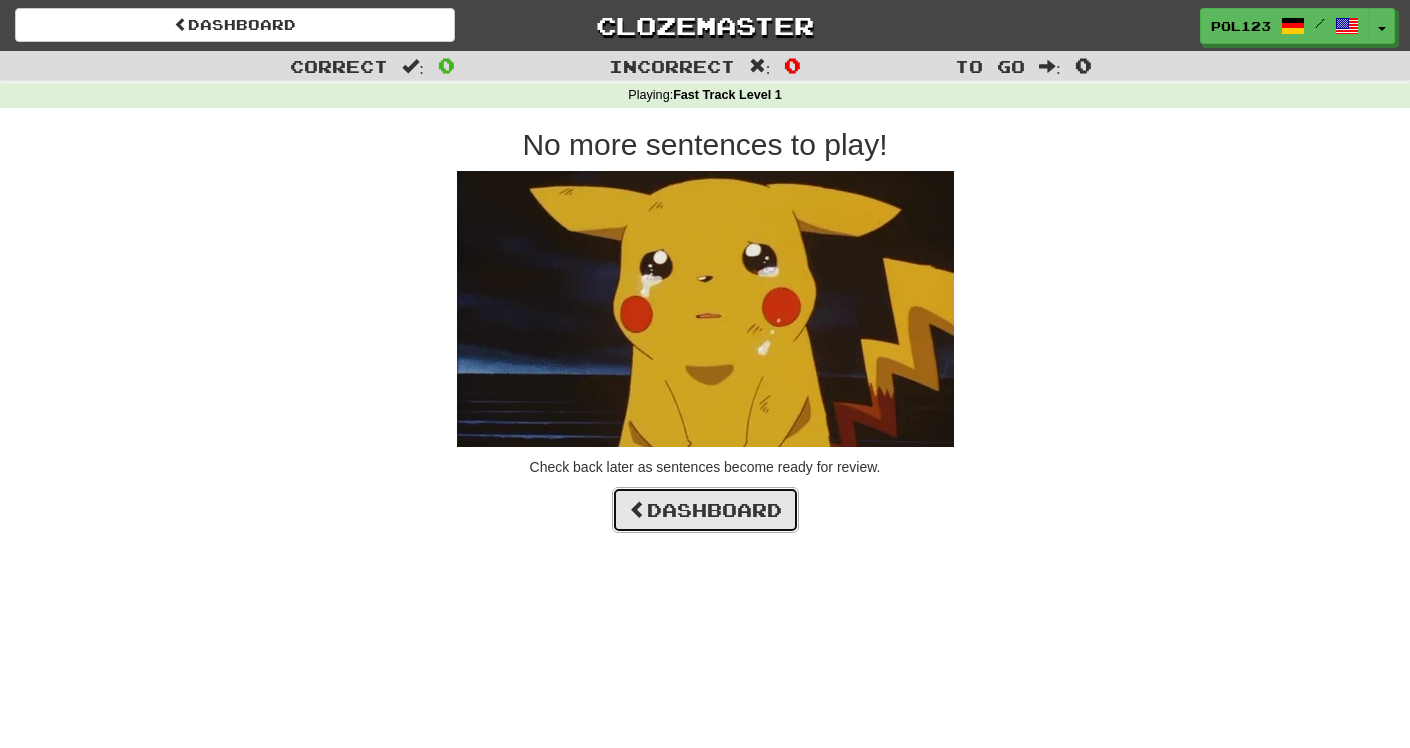 click on "Dashboard" at bounding box center [705, 510] 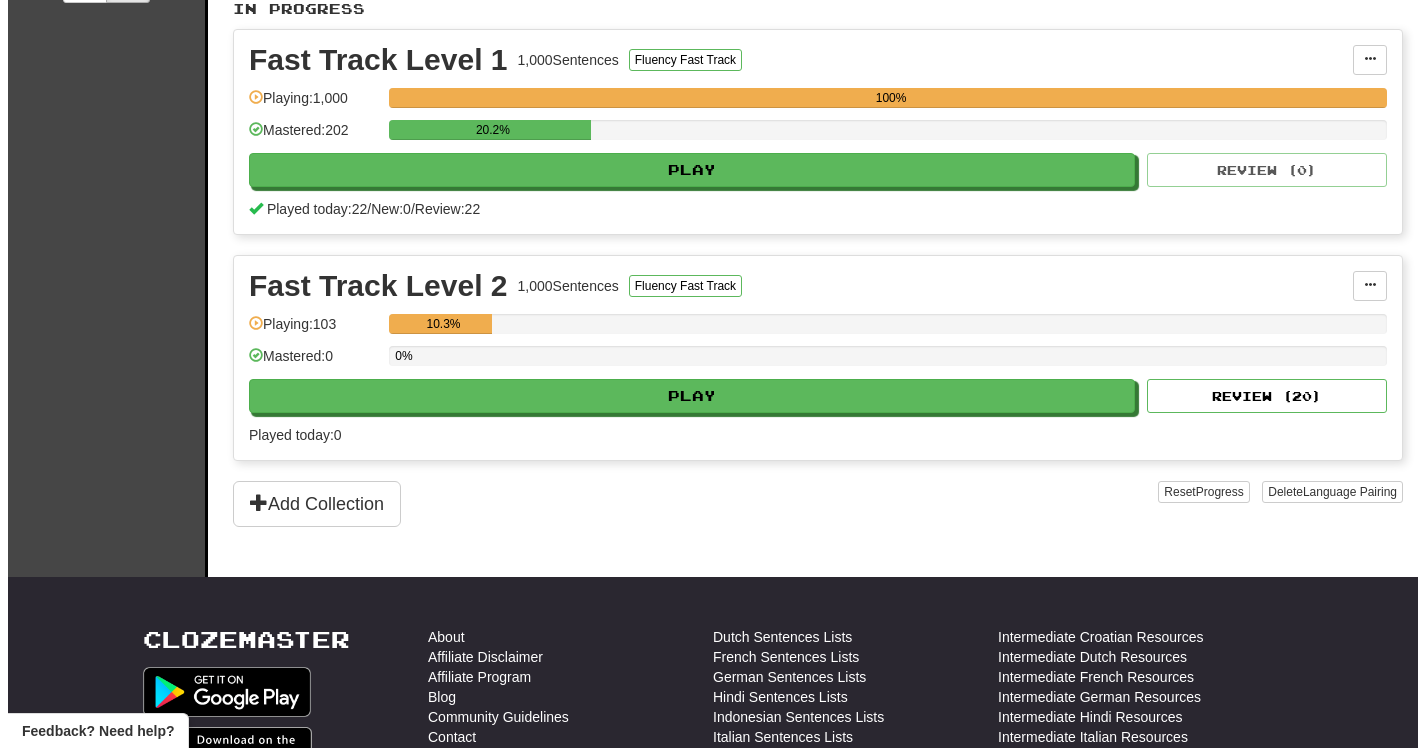 scroll, scrollTop: 467, scrollLeft: 0, axis: vertical 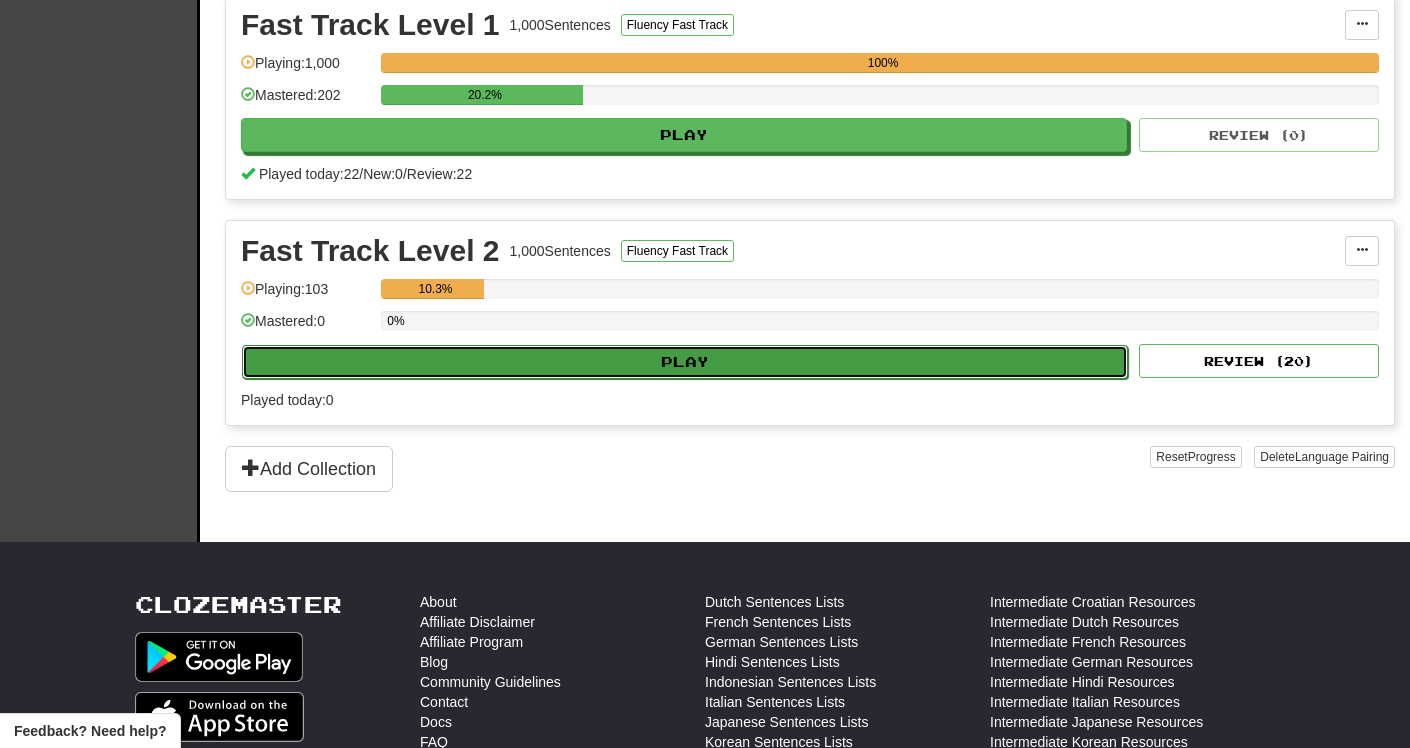 click on "Play" at bounding box center [685, 362] 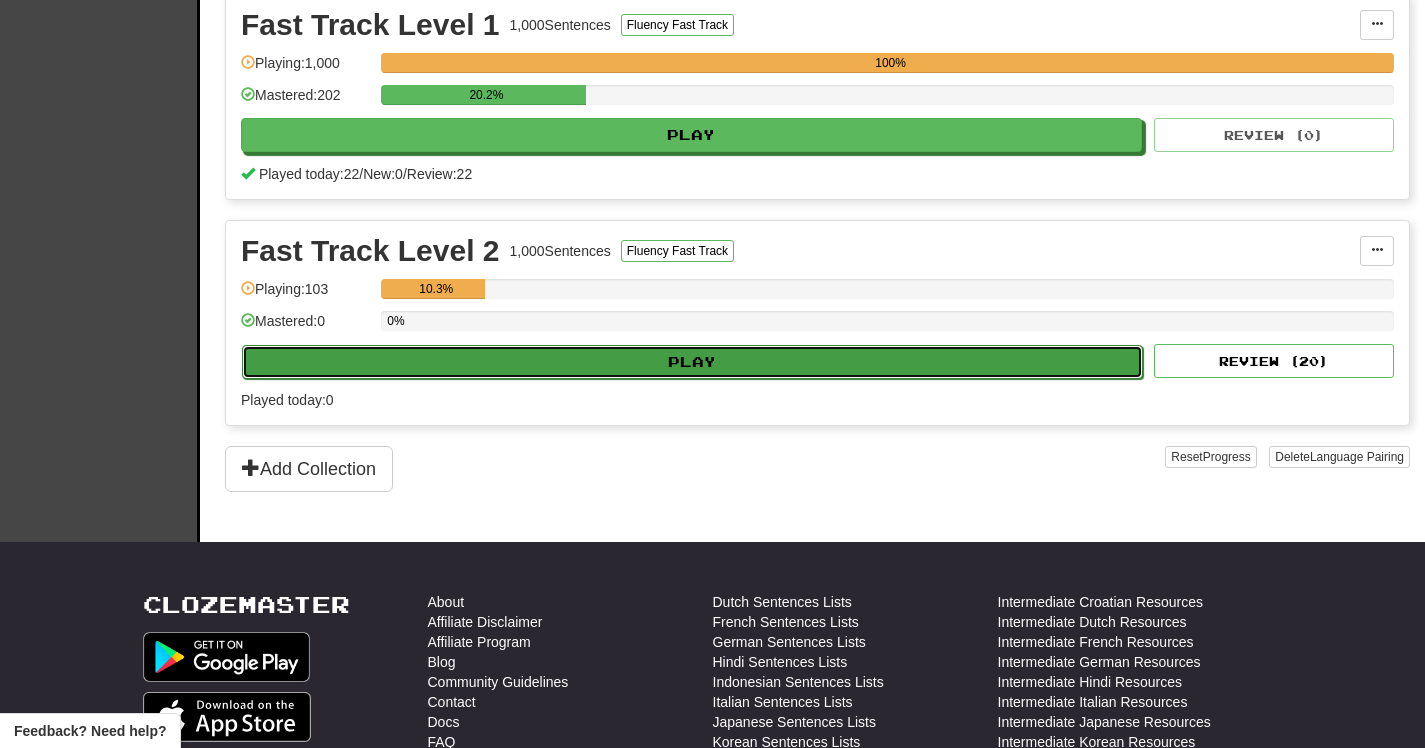 select on "**" 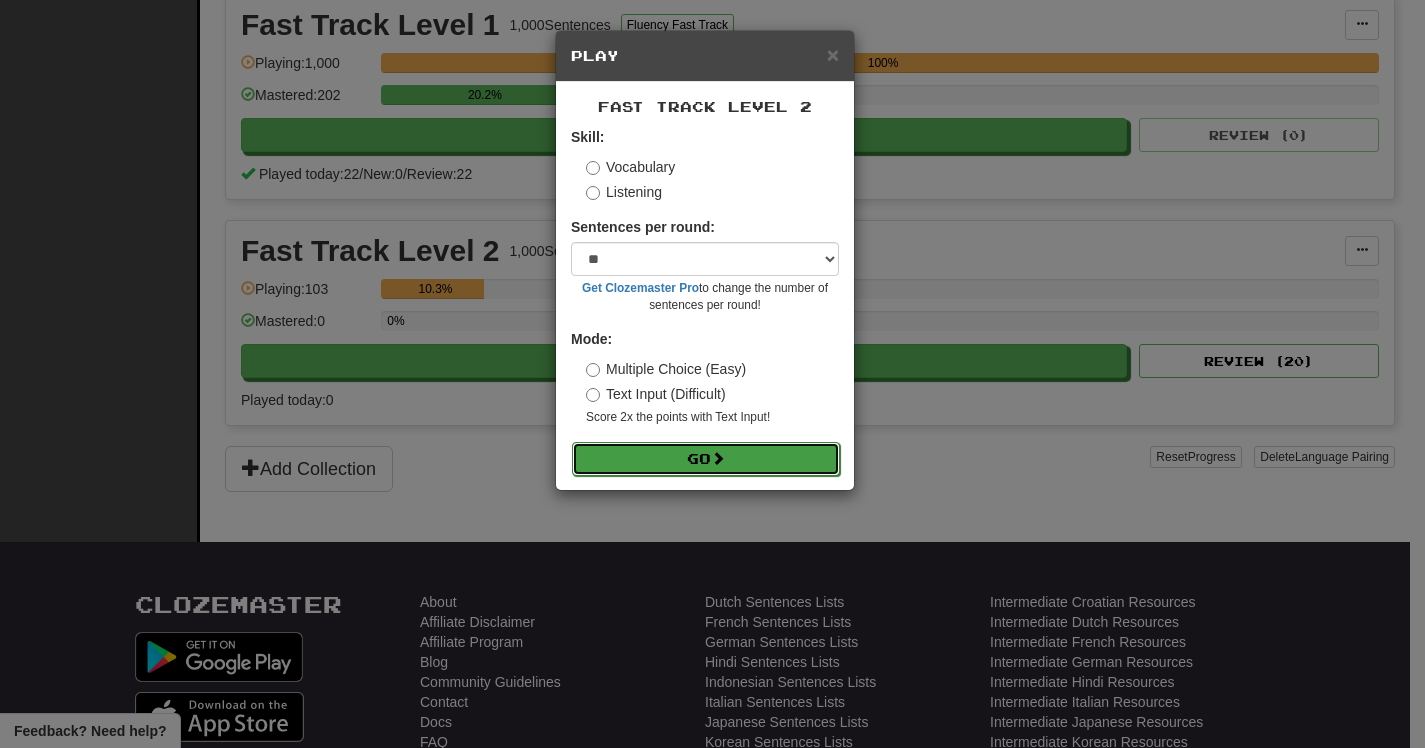 click on "Go" at bounding box center [706, 459] 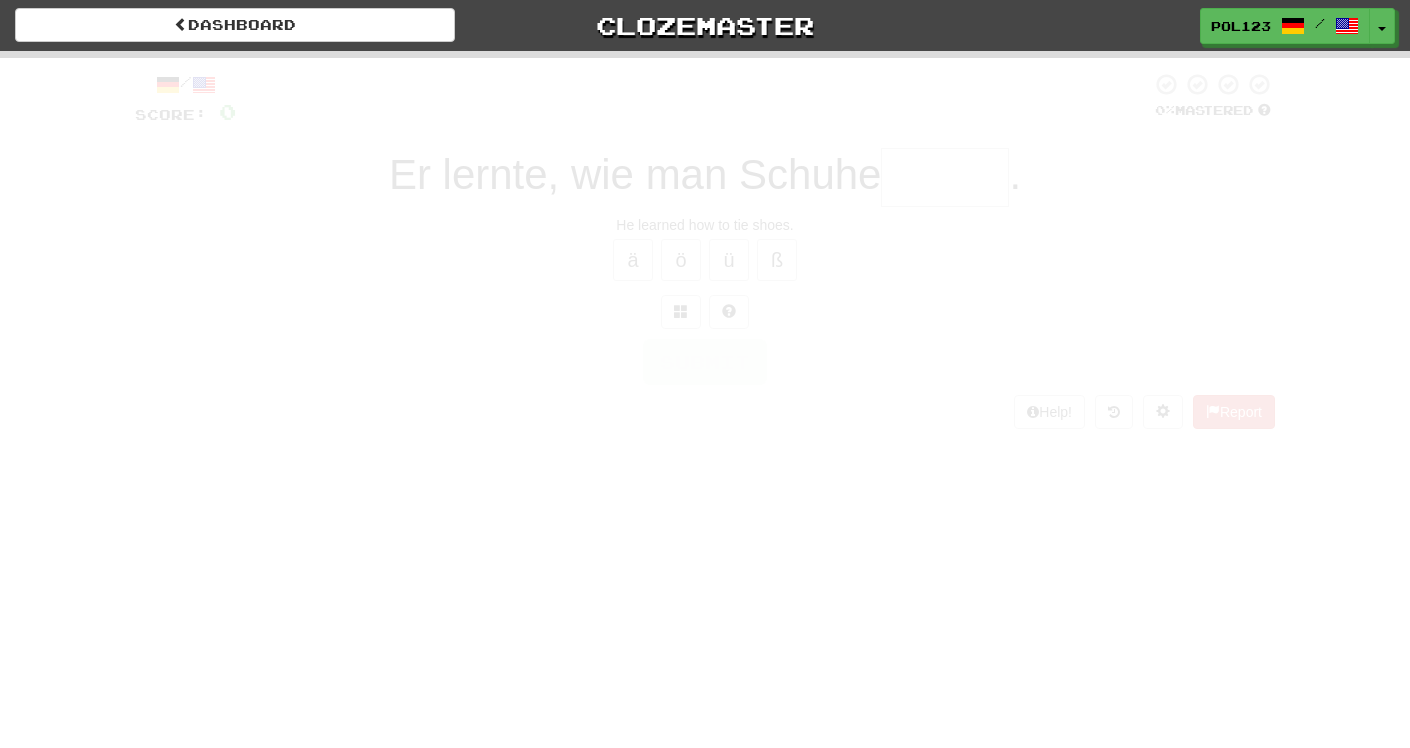 scroll, scrollTop: 0, scrollLeft: 0, axis: both 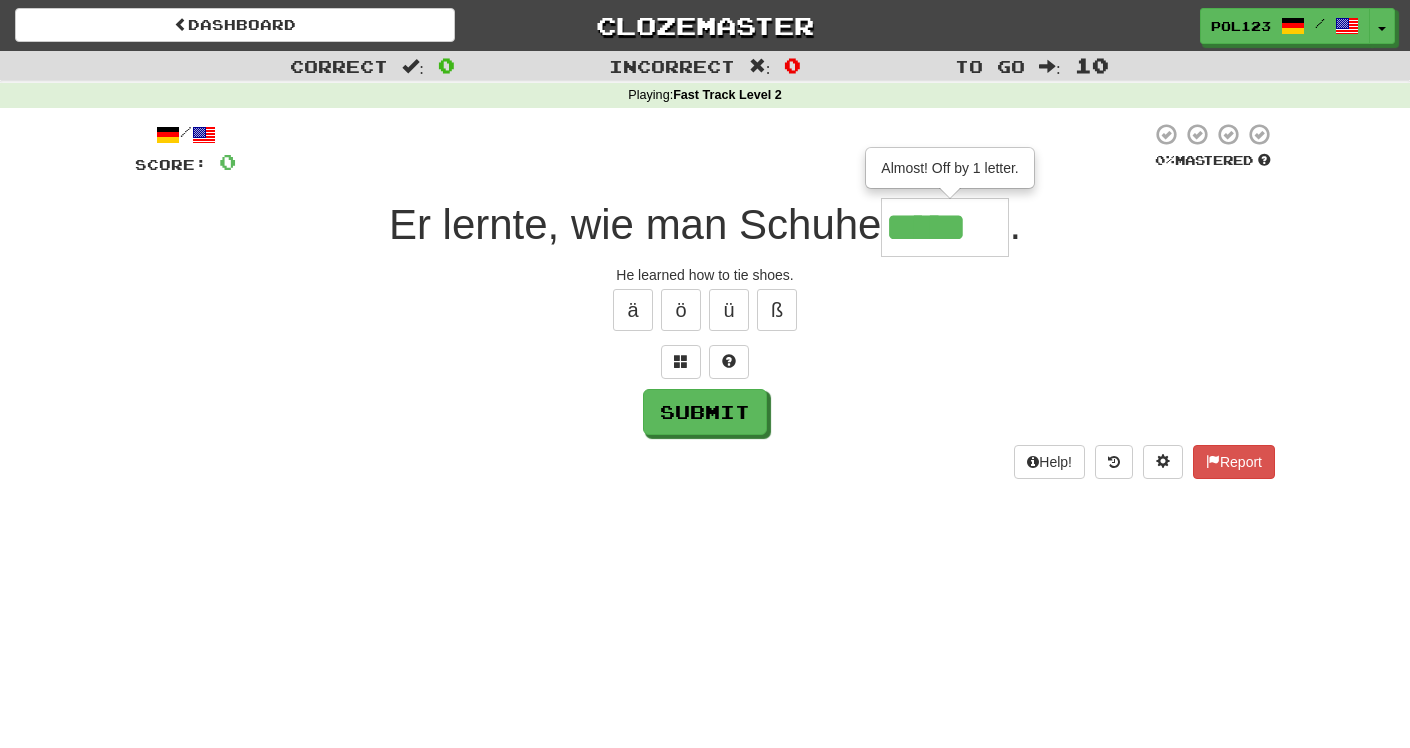 click on "He learned how to tie shoes." at bounding box center [705, 275] 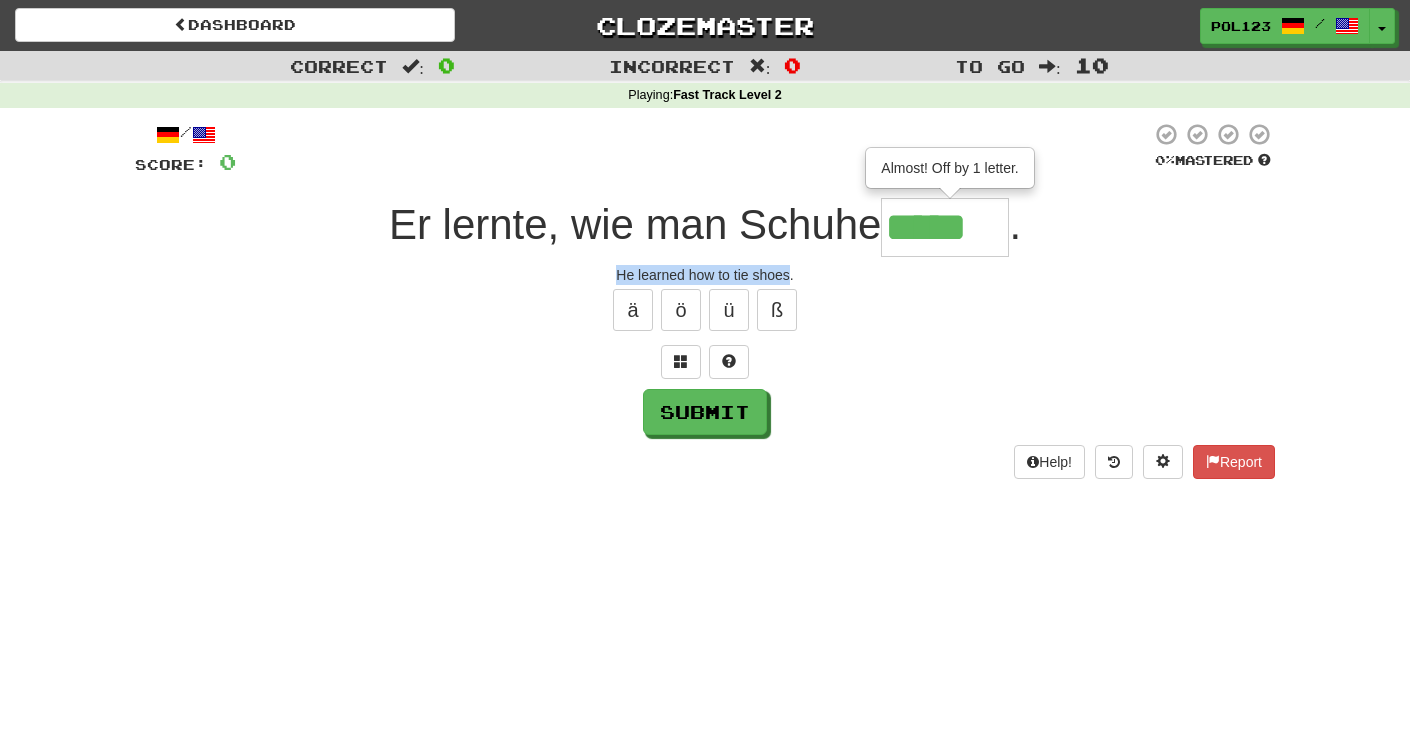 drag, startPoint x: 623, startPoint y: 267, endPoint x: 771, endPoint y: 276, distance: 148.27339 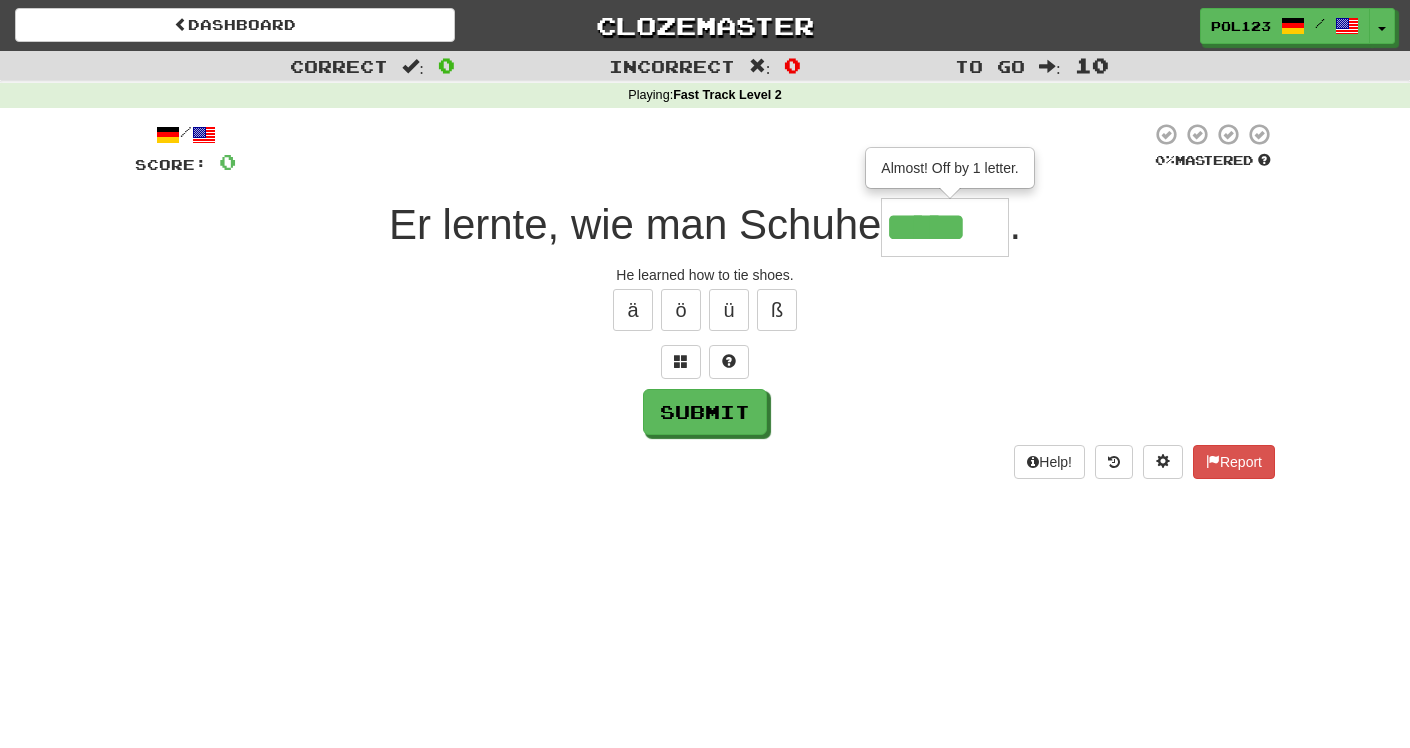 click on "*****" at bounding box center (945, 227) 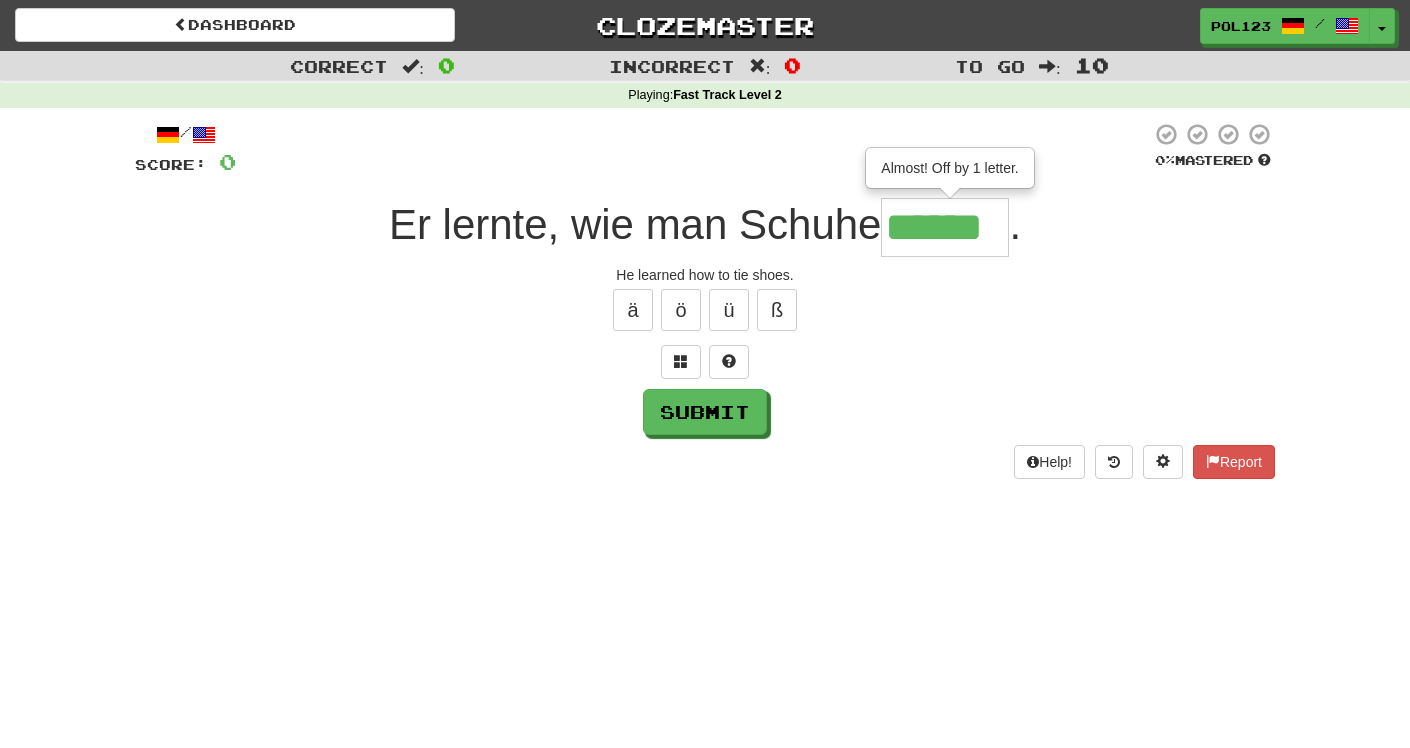 type on "******" 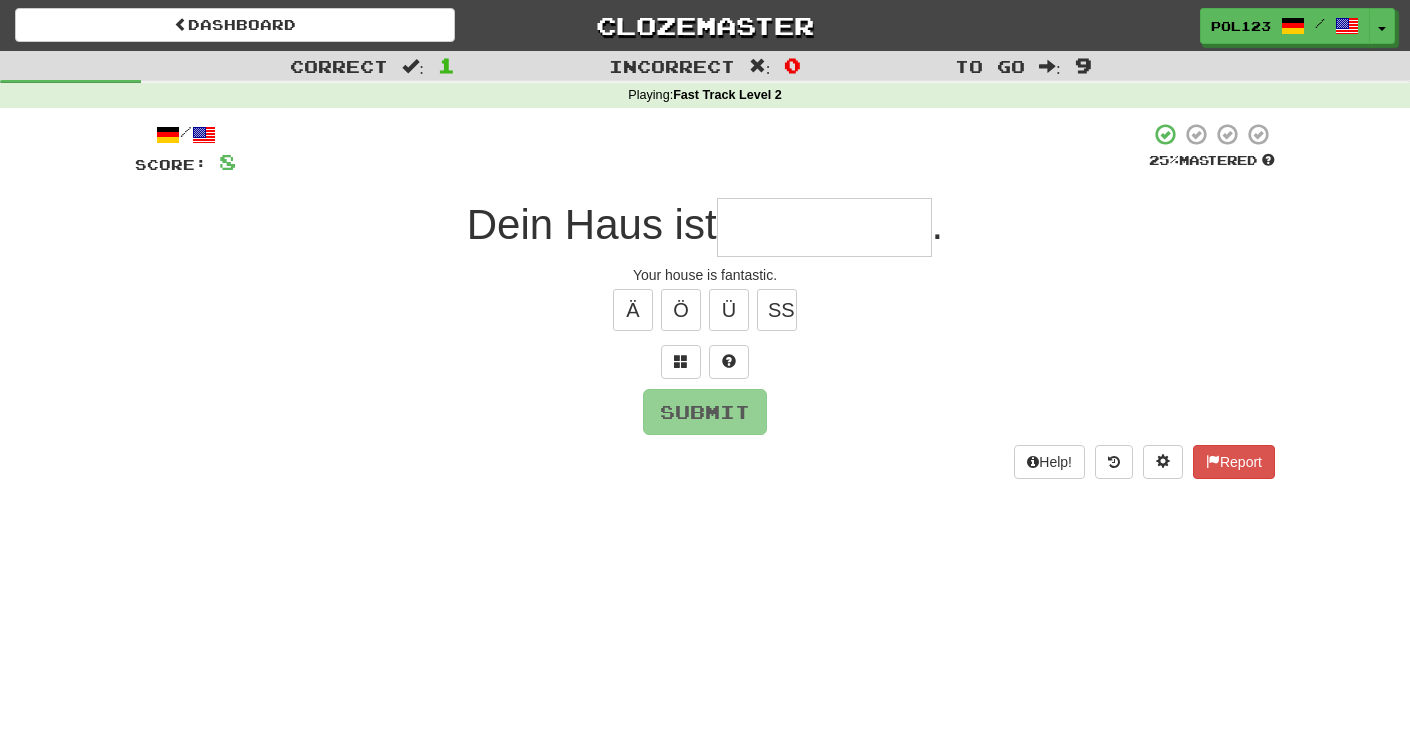 type on "*" 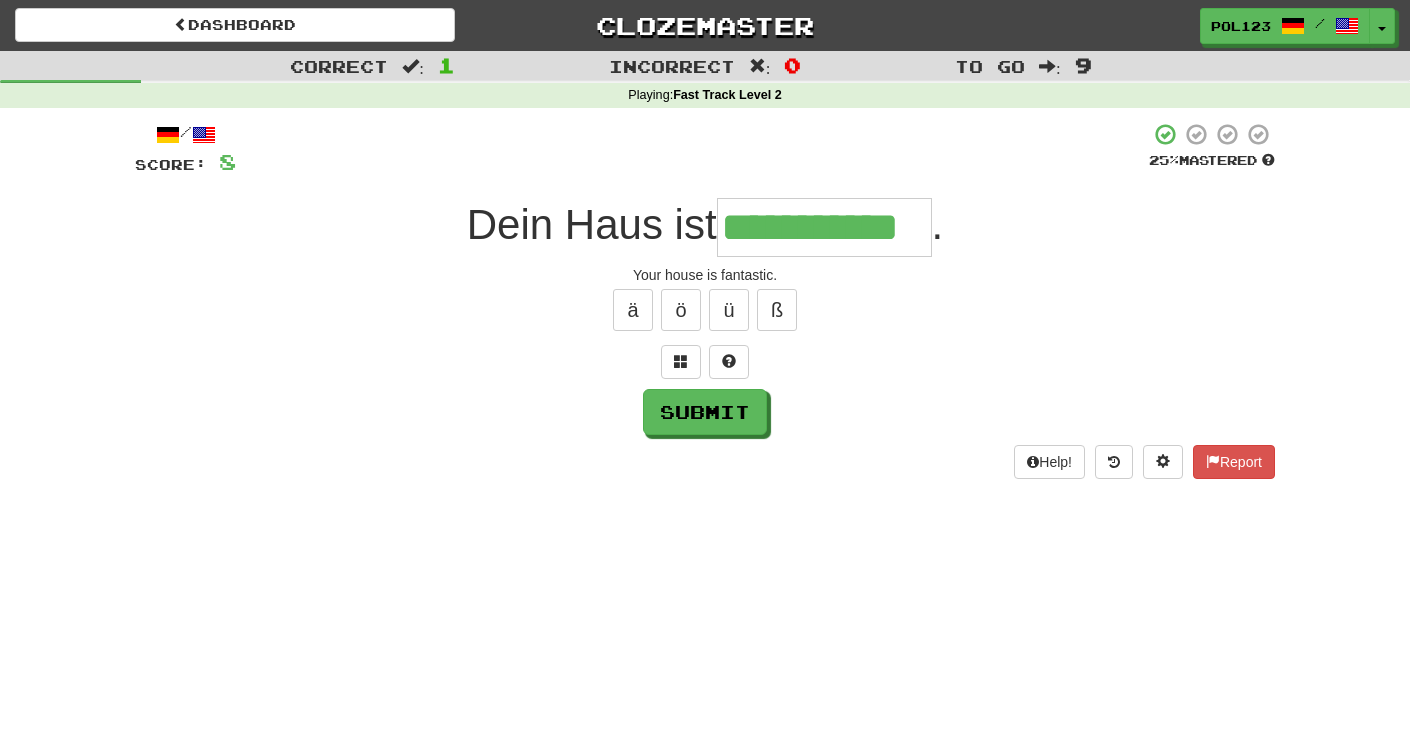 type on "**********" 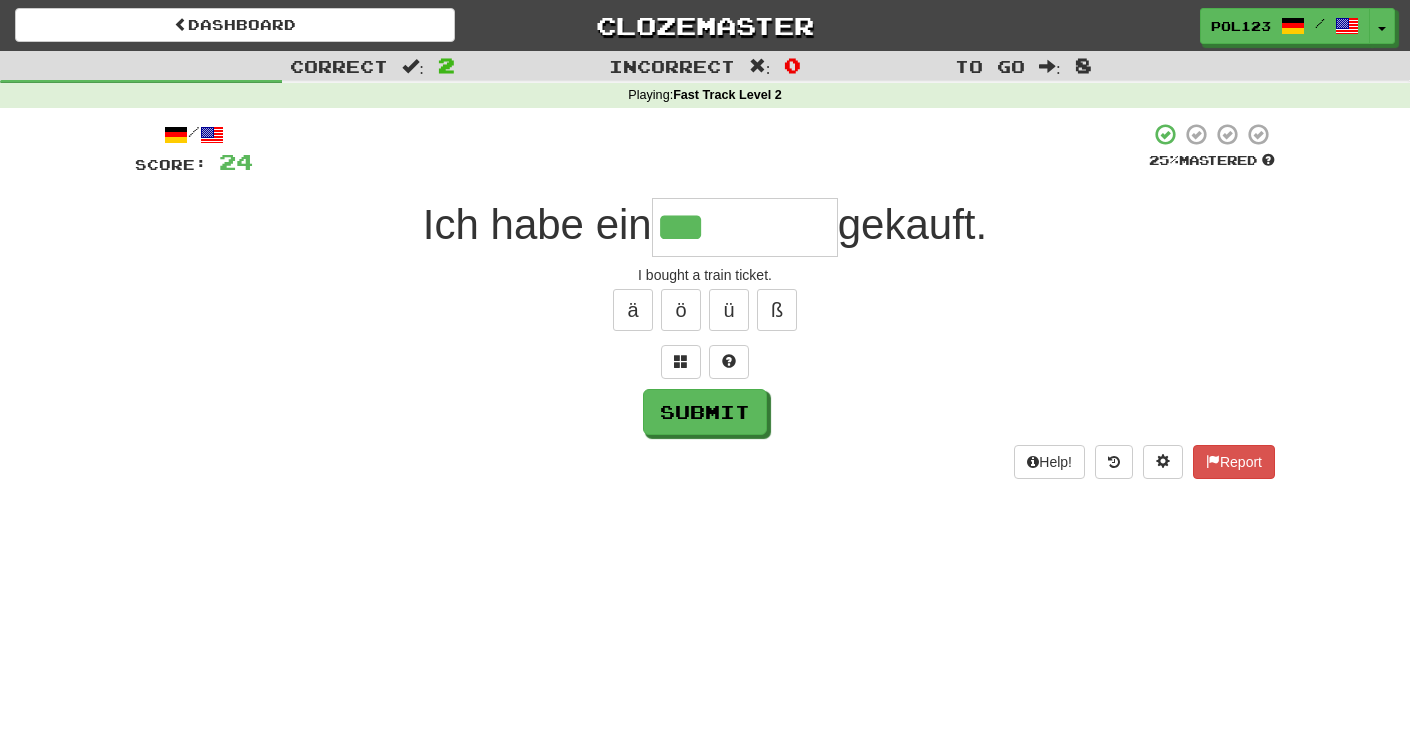 click on "I bought a train ticket." at bounding box center [705, 275] 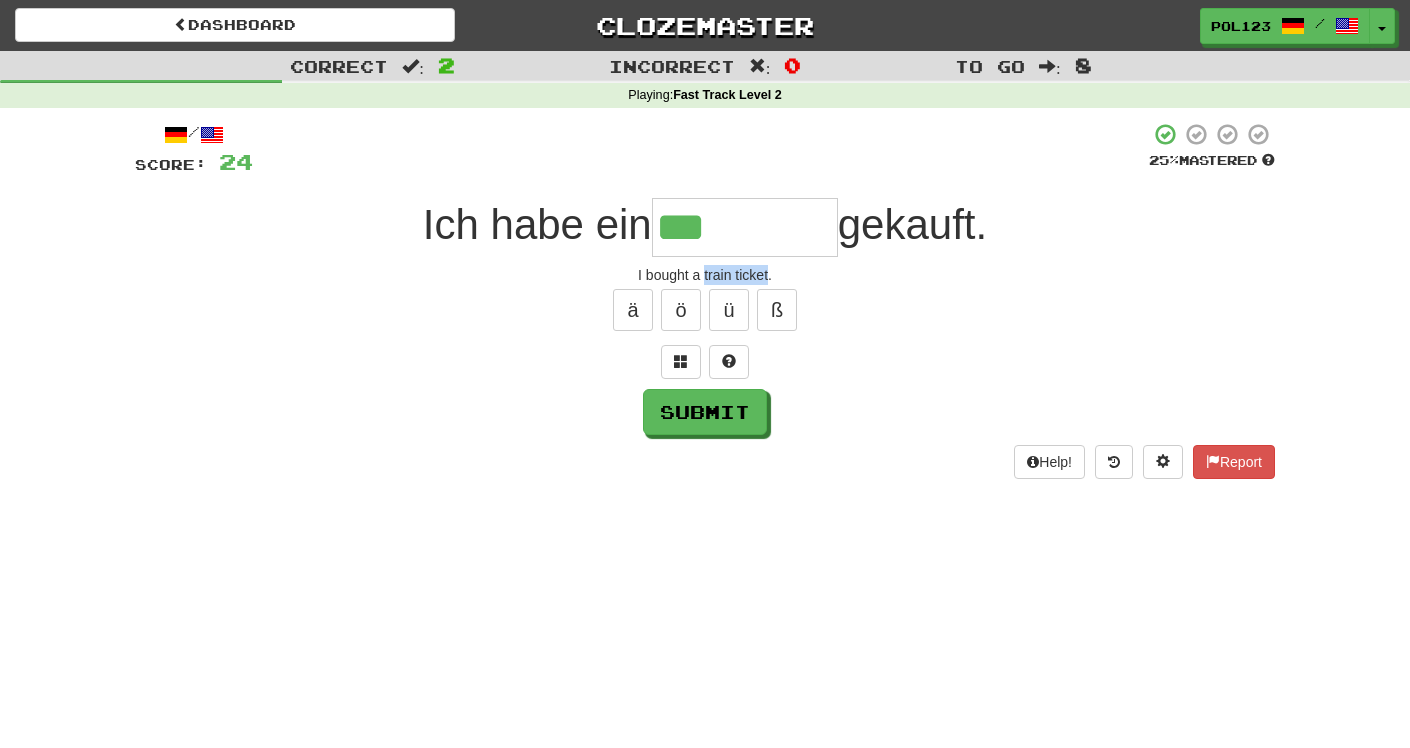 drag, startPoint x: 714, startPoint y: 270, endPoint x: 763, endPoint y: 271, distance: 49.010204 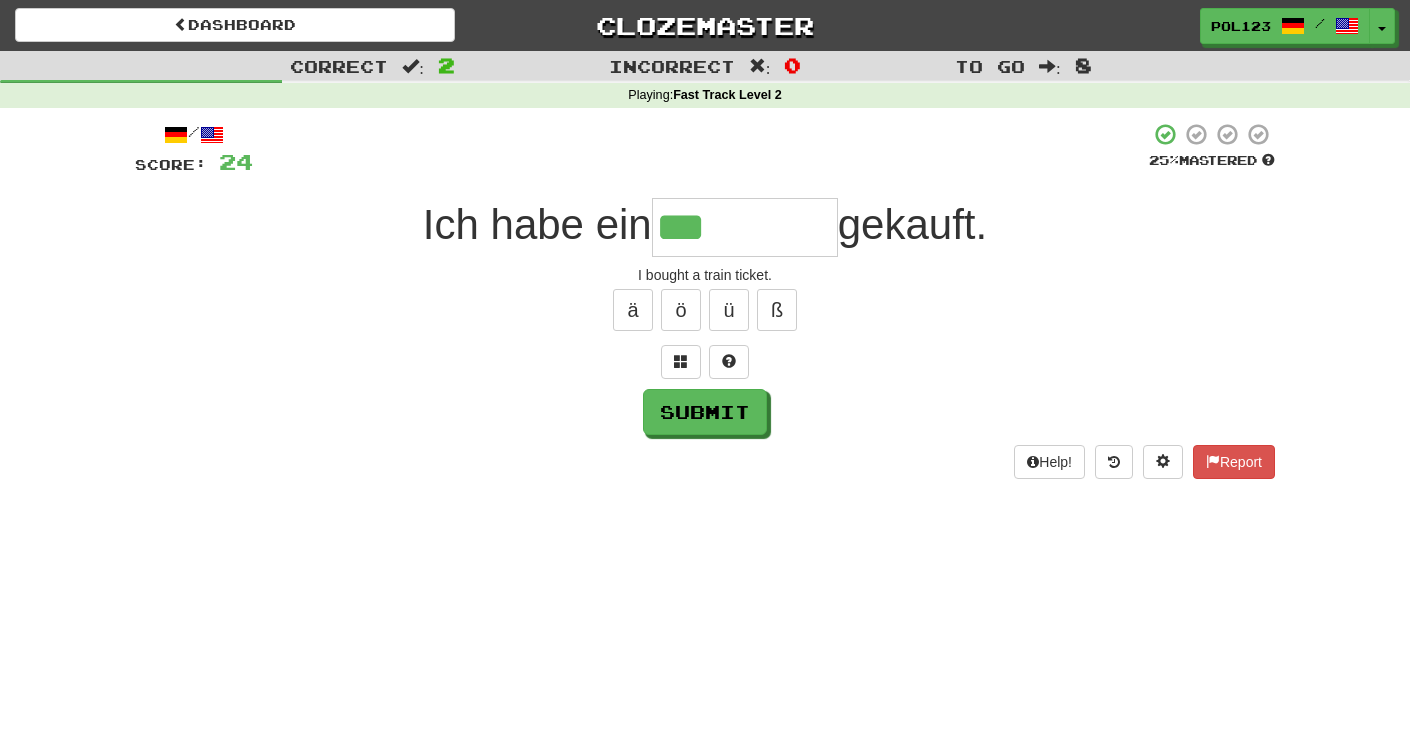 click on "***" at bounding box center [745, 227] 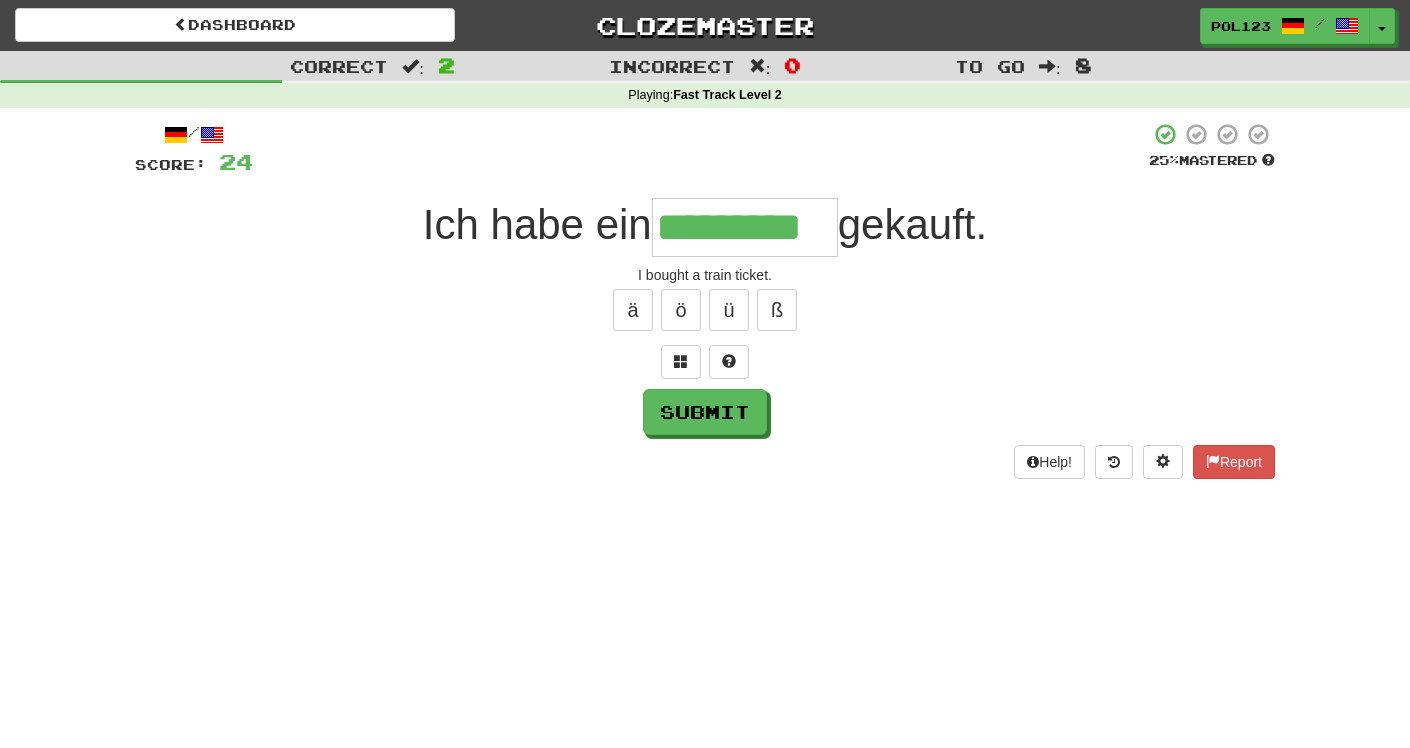 type on "*********" 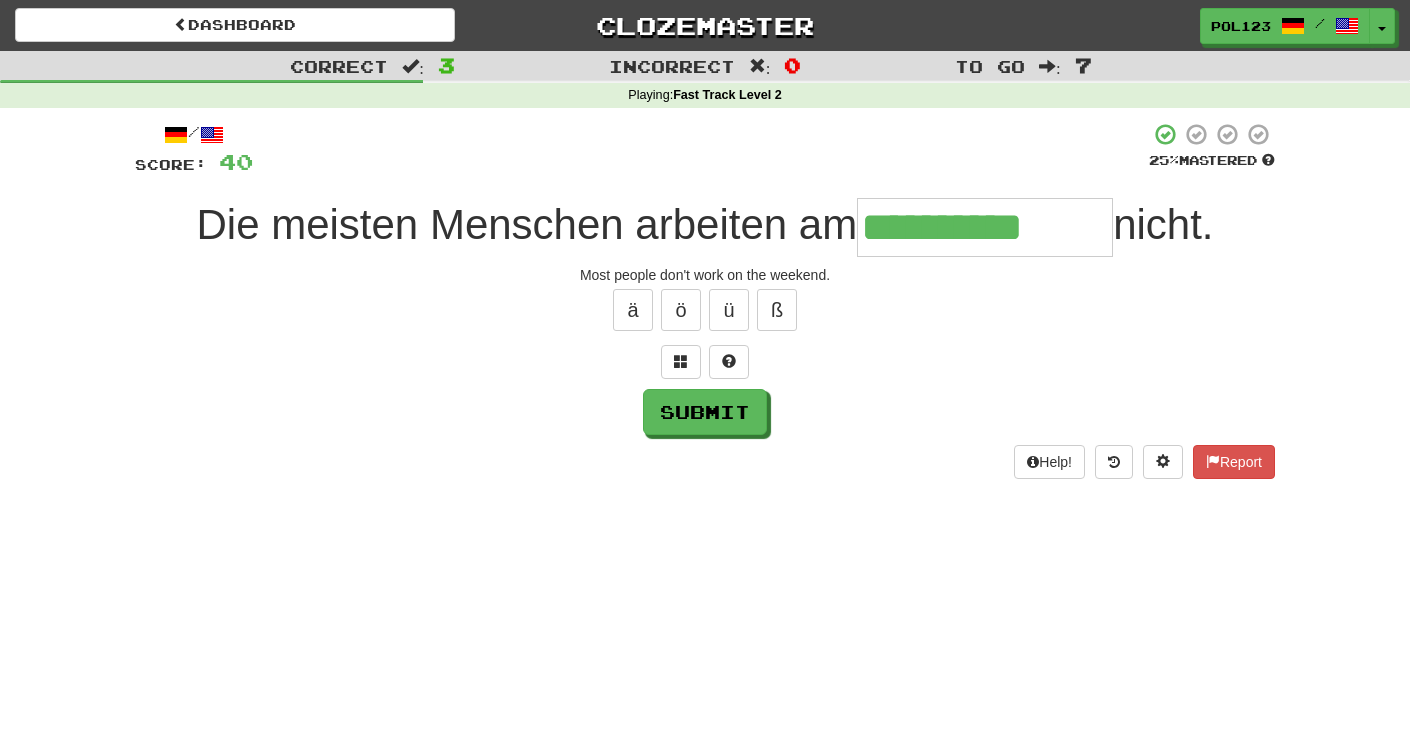 type on "**********" 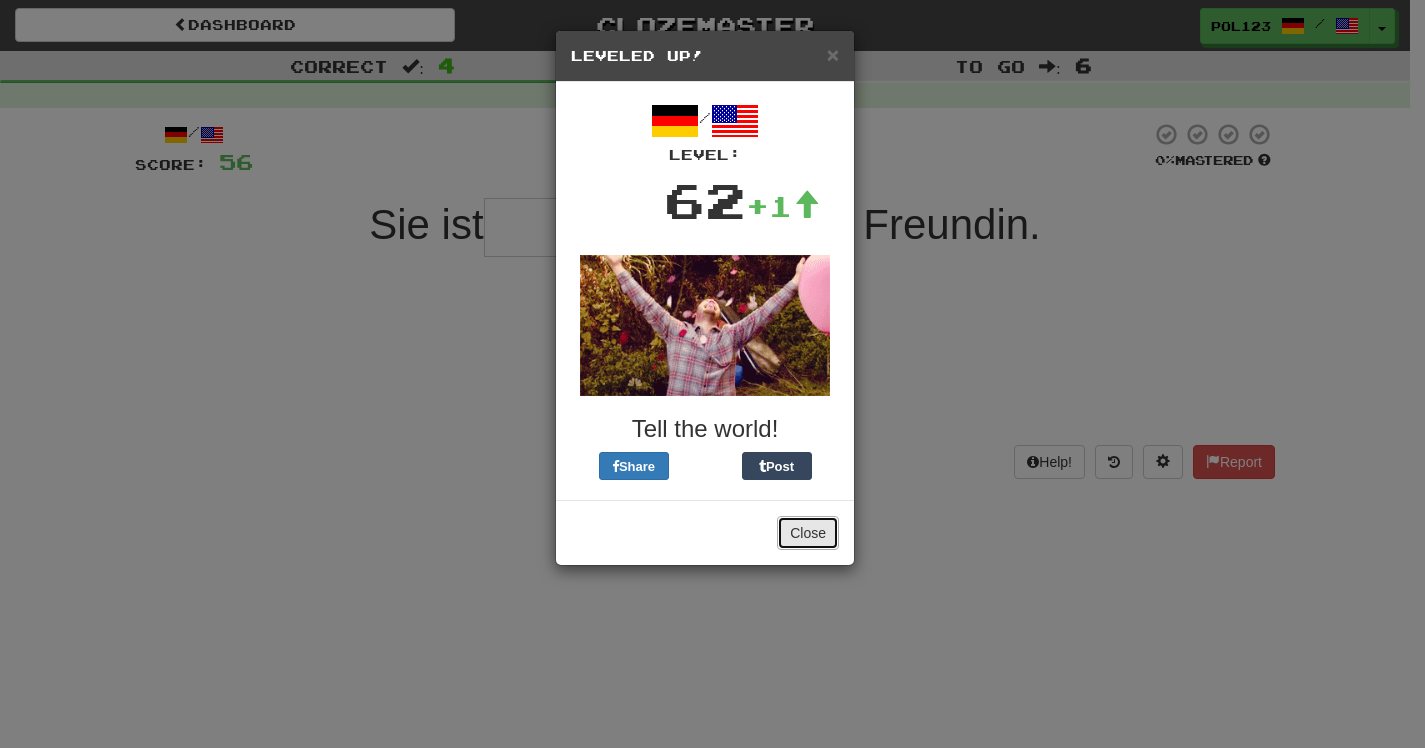 click on "Close" at bounding box center [808, 533] 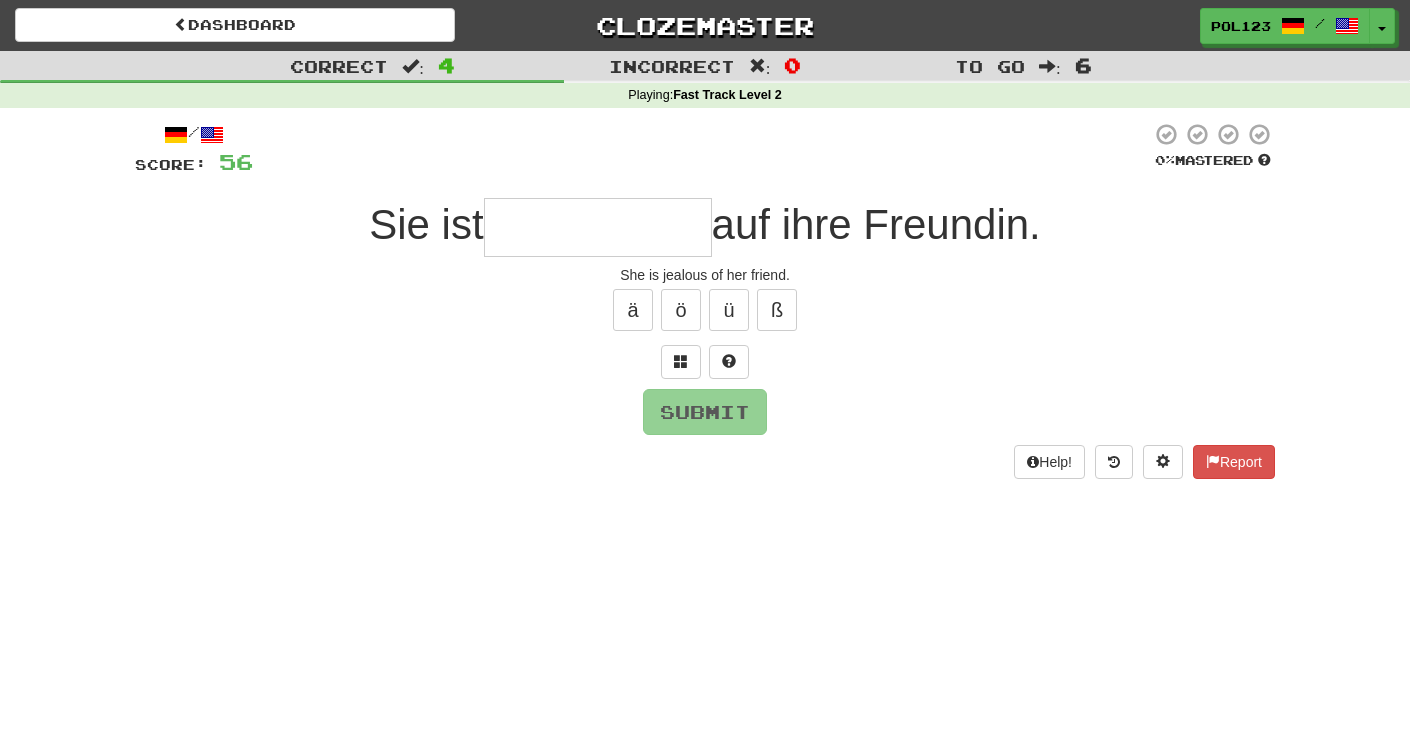 click on "She is jealous of her friend." at bounding box center [705, 275] 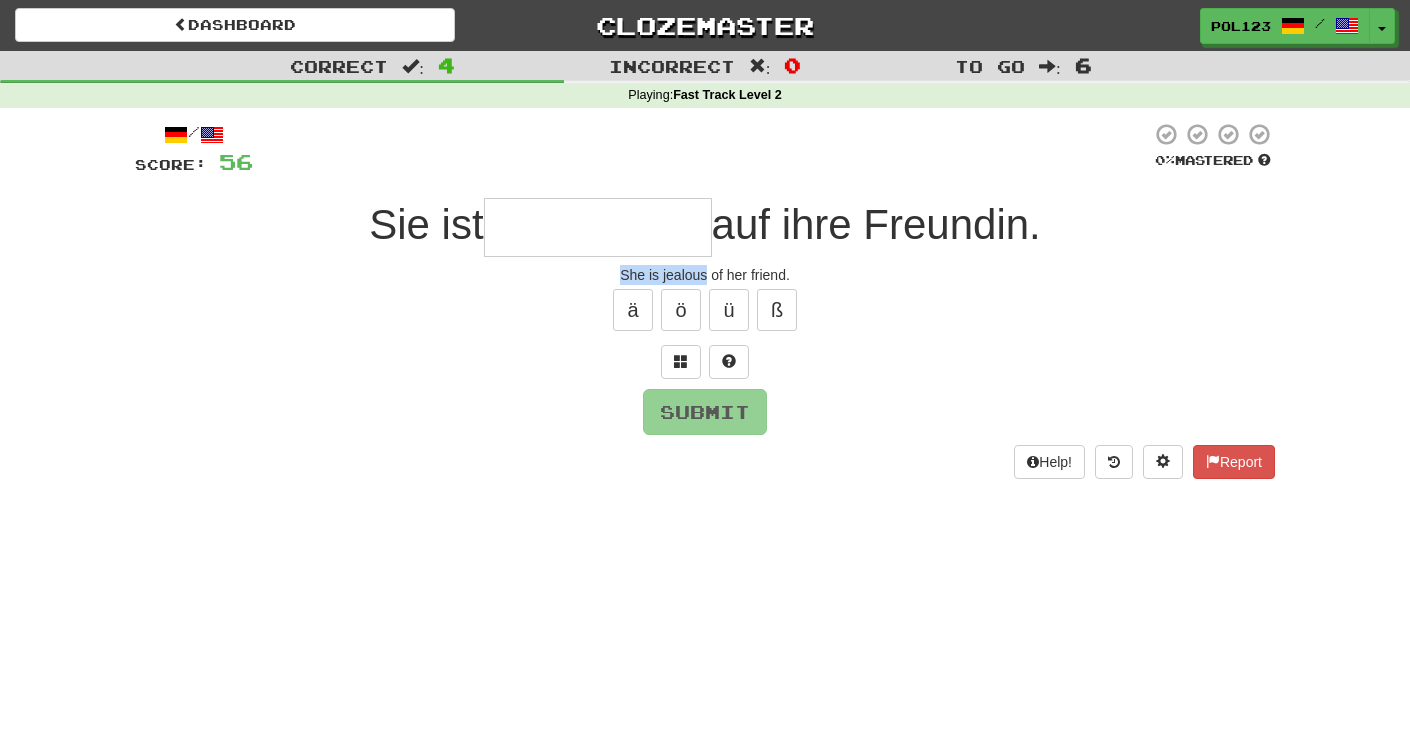 drag, startPoint x: 629, startPoint y: 271, endPoint x: 680, endPoint y: 273, distance: 51.0392 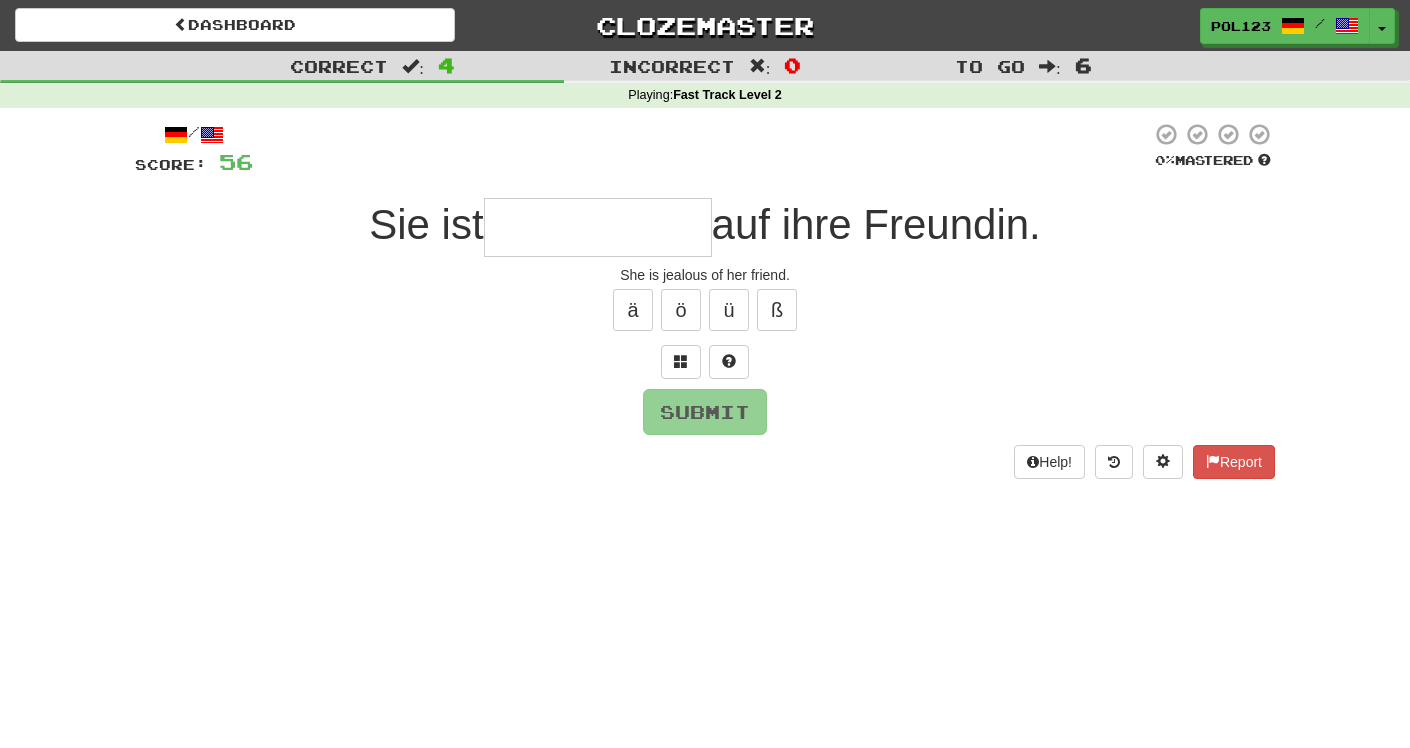 click on "/  Score:   56 0 %  Mastered Sie ist   auf ihre Freundin. She is jealous of her friend. ä ö ü ß Submit  Help!  Report" at bounding box center [705, 300] 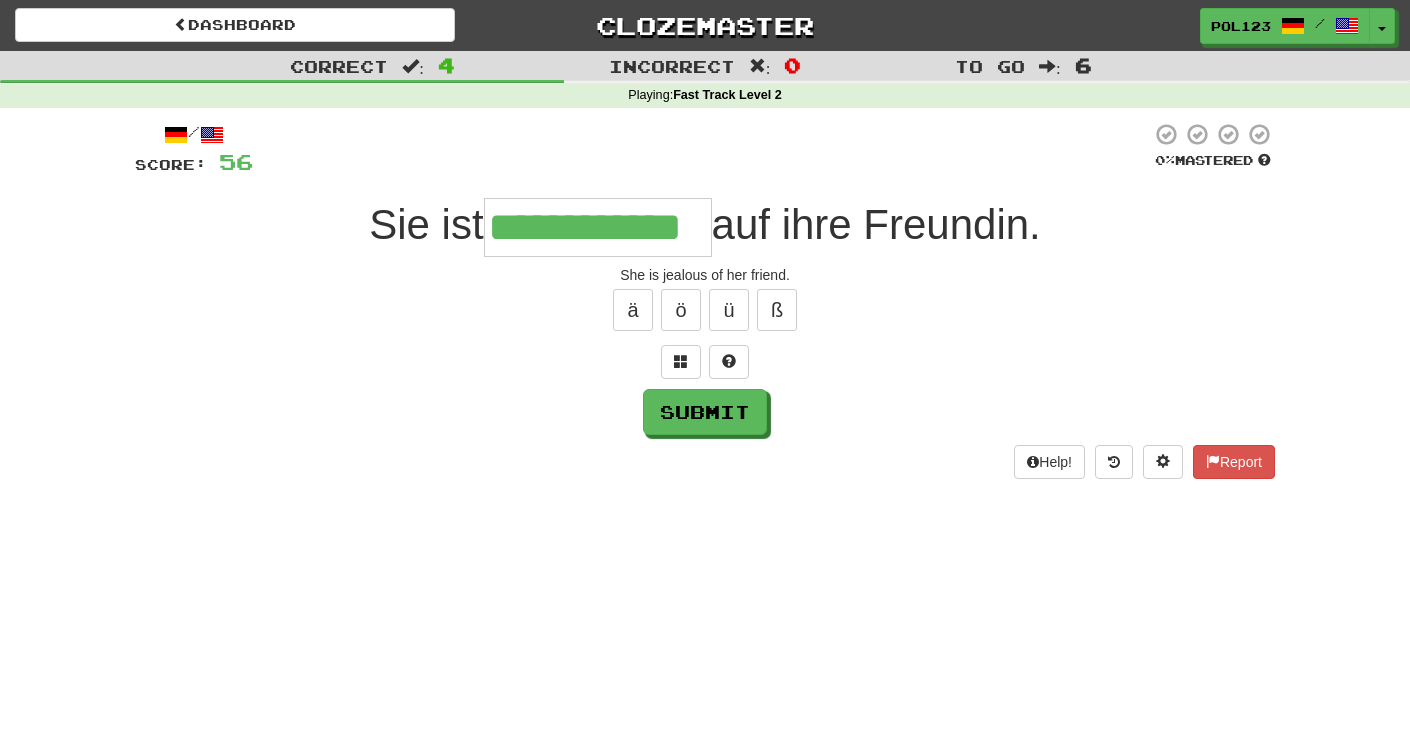 type on "**********" 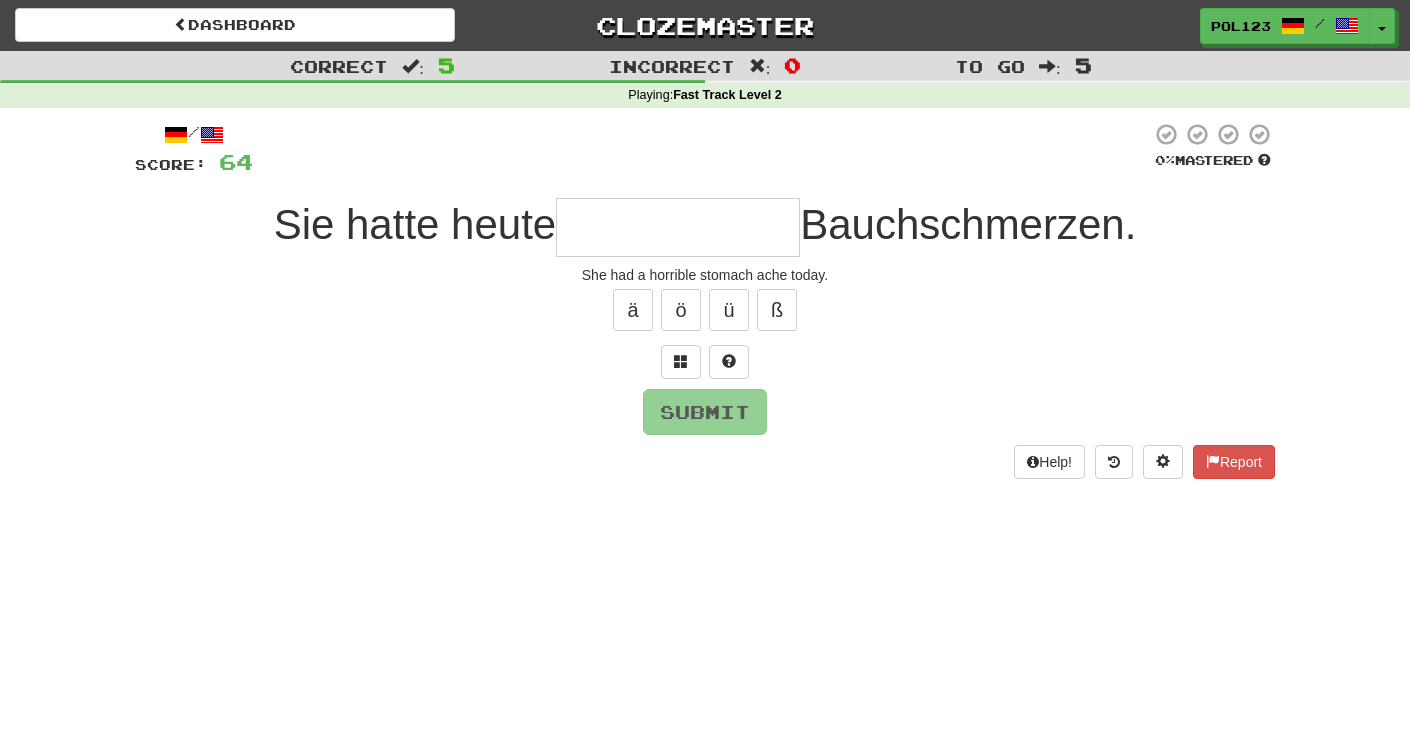 click on "She had a horrible stomach ache today." at bounding box center [705, 275] 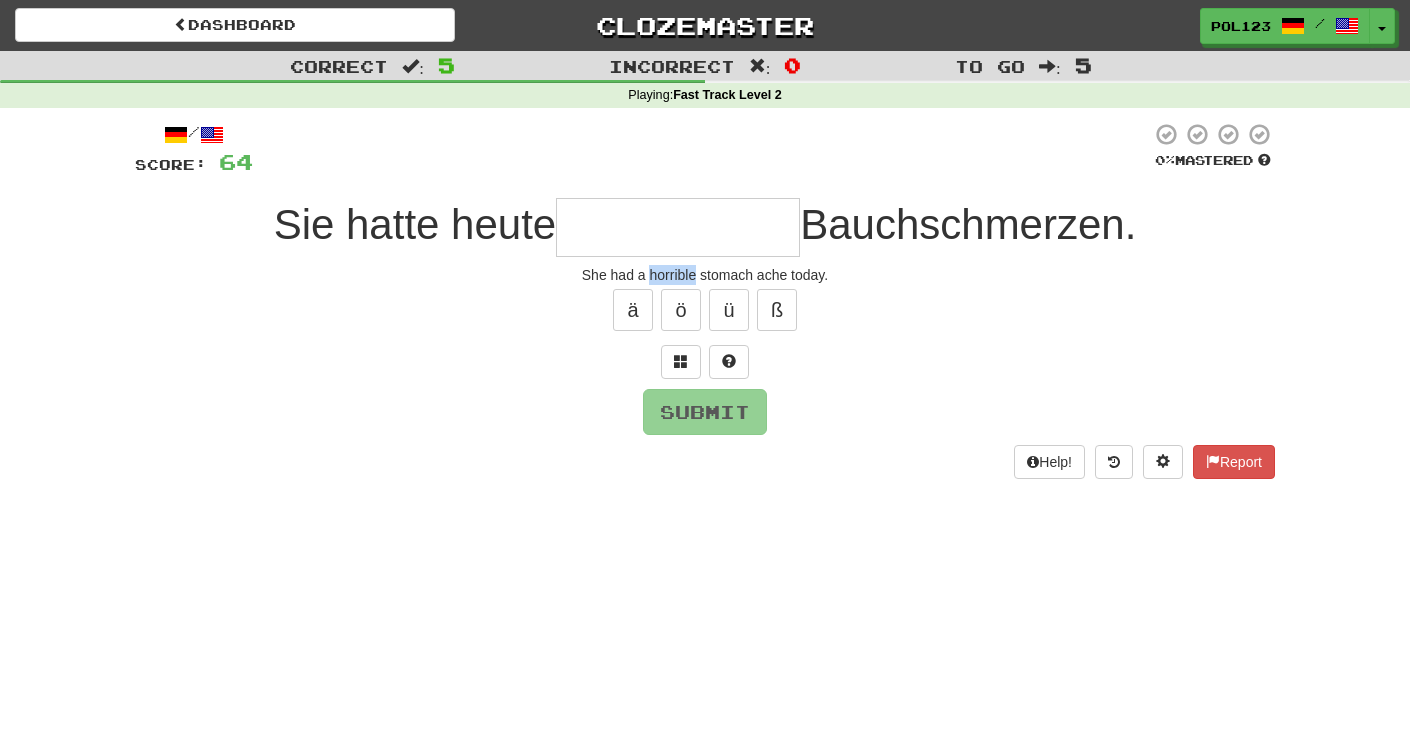 click on "She had a horrible stomach ache today." at bounding box center [705, 275] 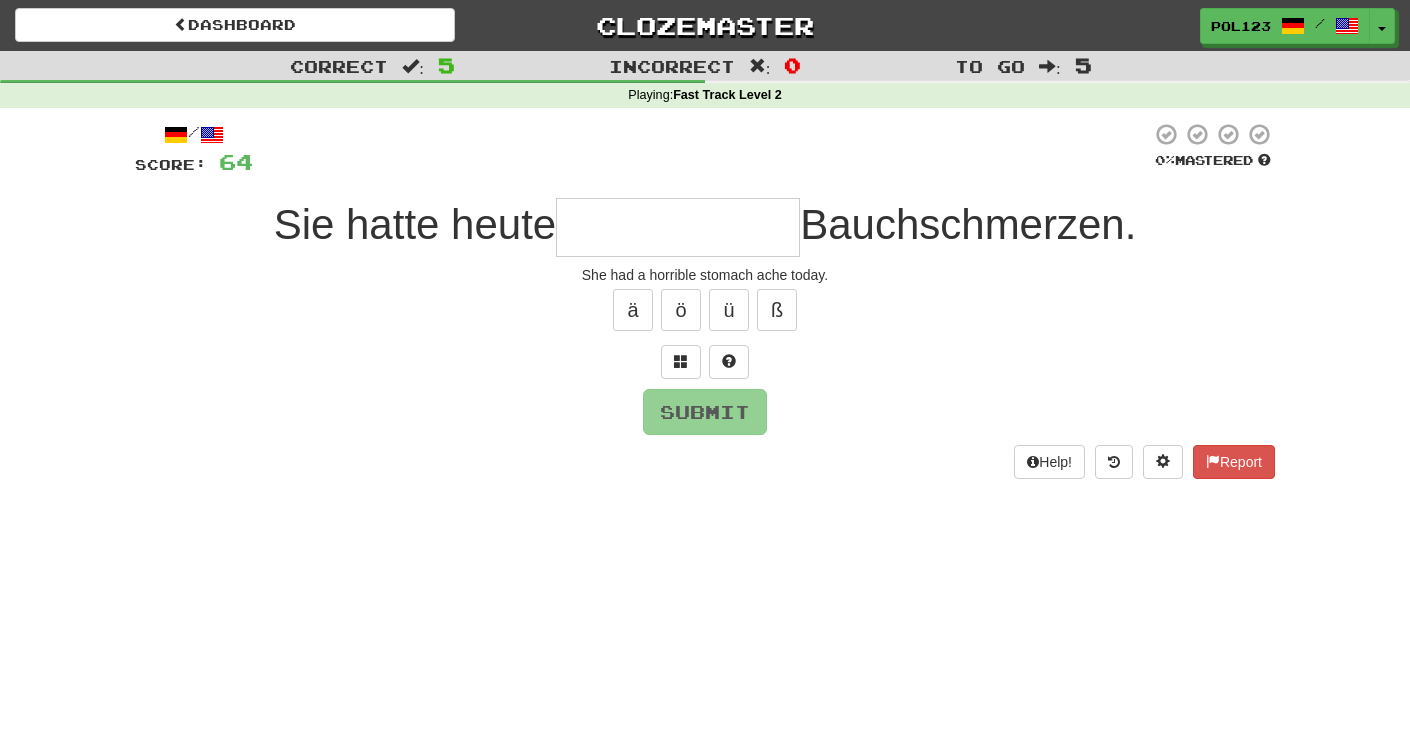click at bounding box center (678, 227) 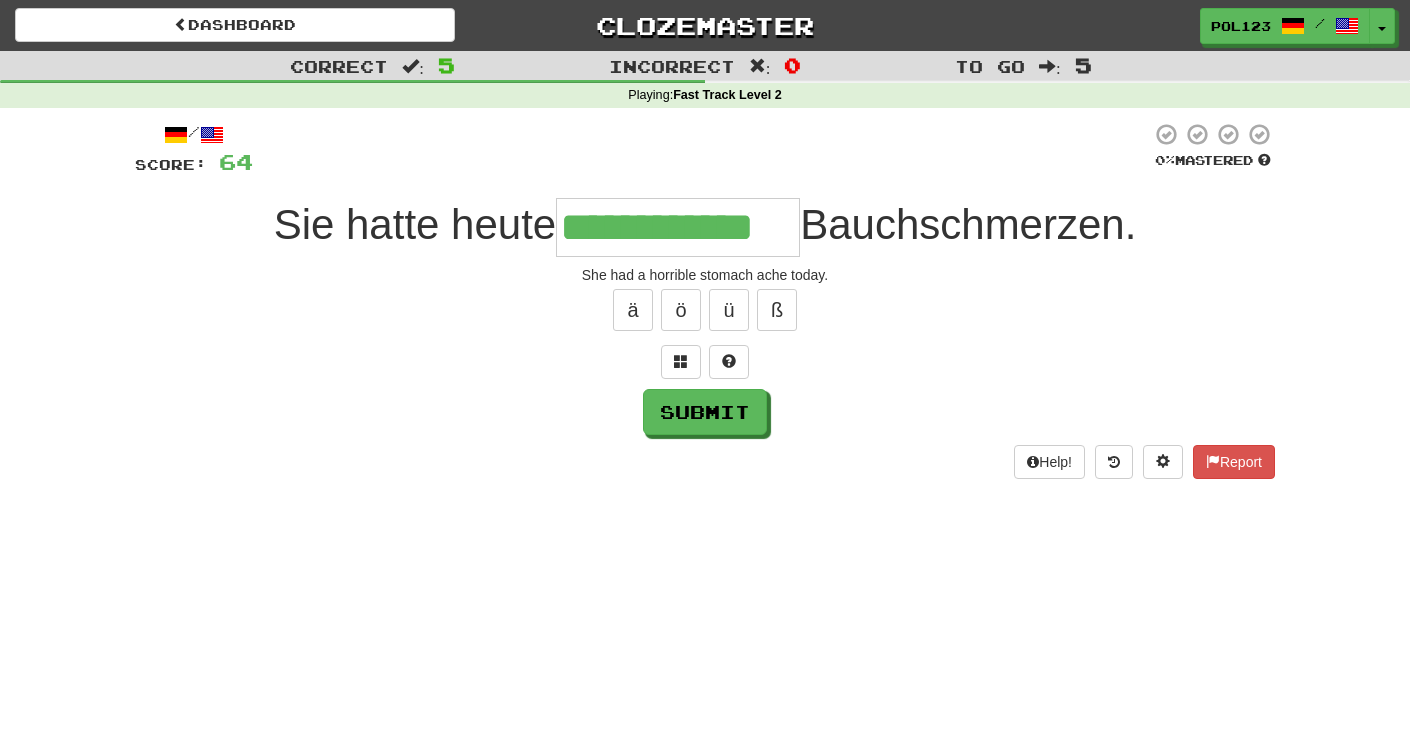 type on "**********" 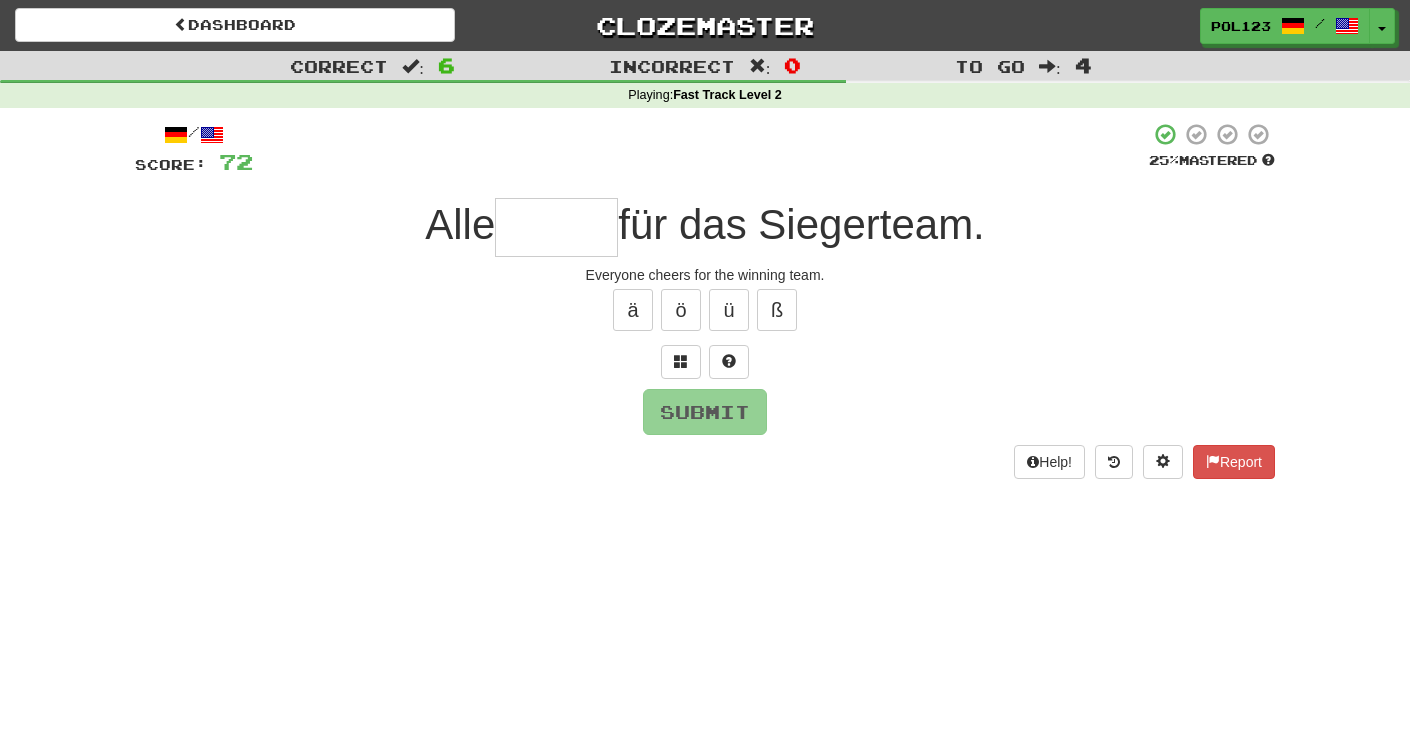 click on "Everyone cheers for the winning team." at bounding box center (705, 275) 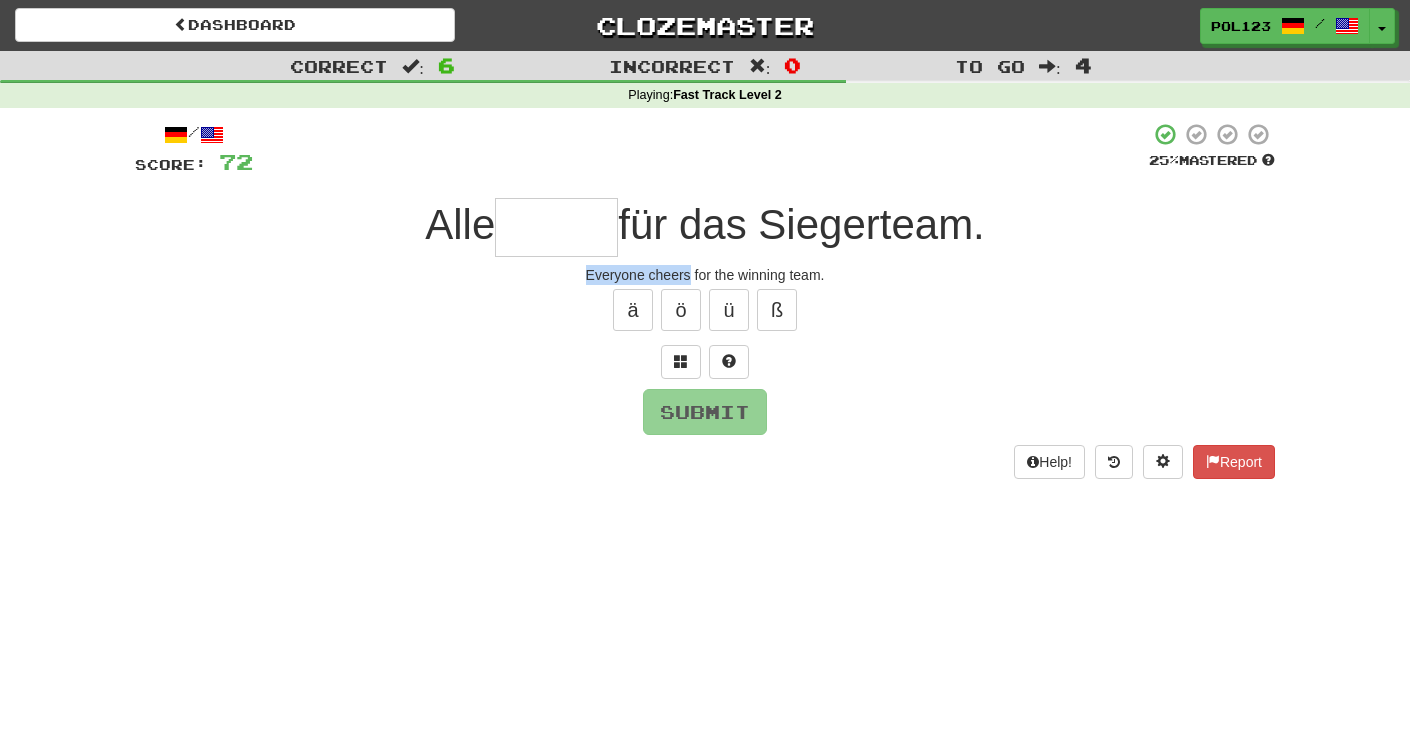 drag, startPoint x: 676, startPoint y: 281, endPoint x: 615, endPoint y: 274, distance: 61.400326 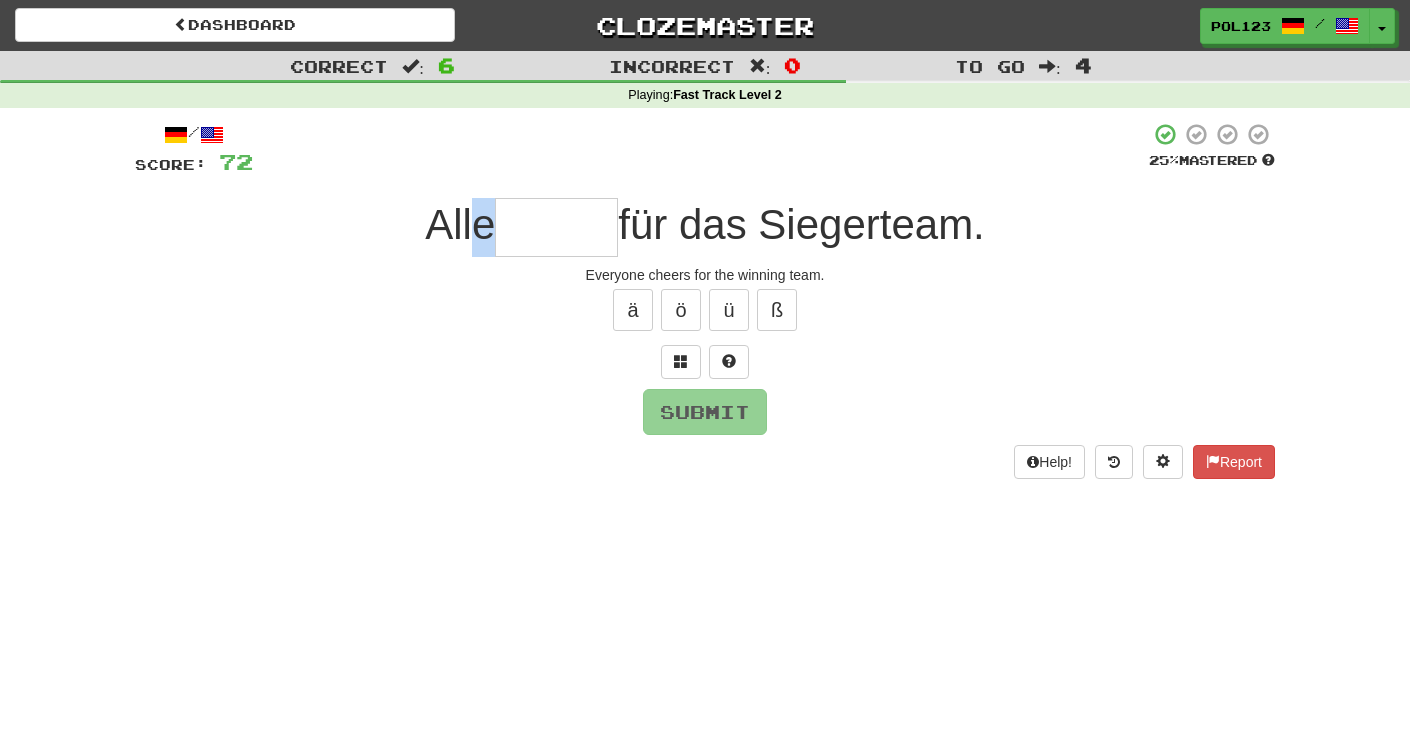 click on "Alle" at bounding box center (460, 224) 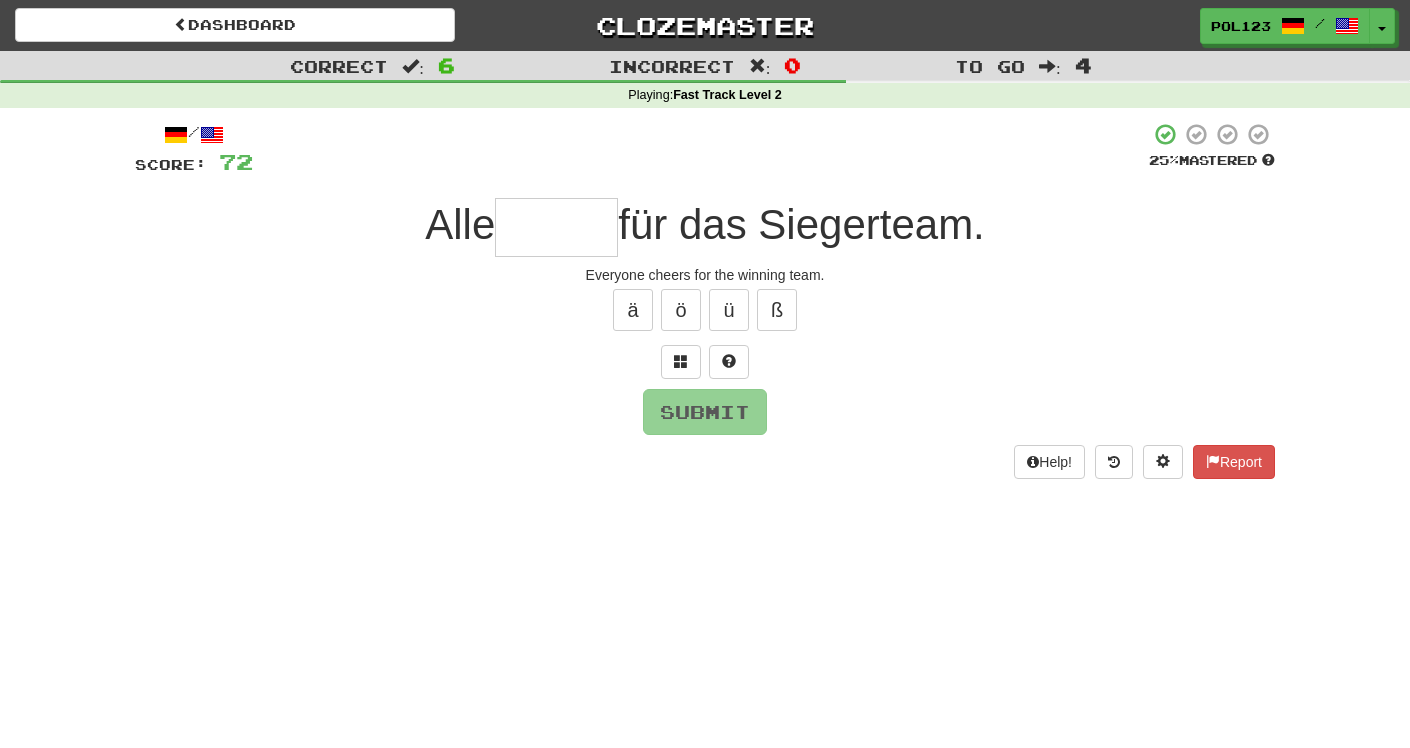 click at bounding box center (556, 227) 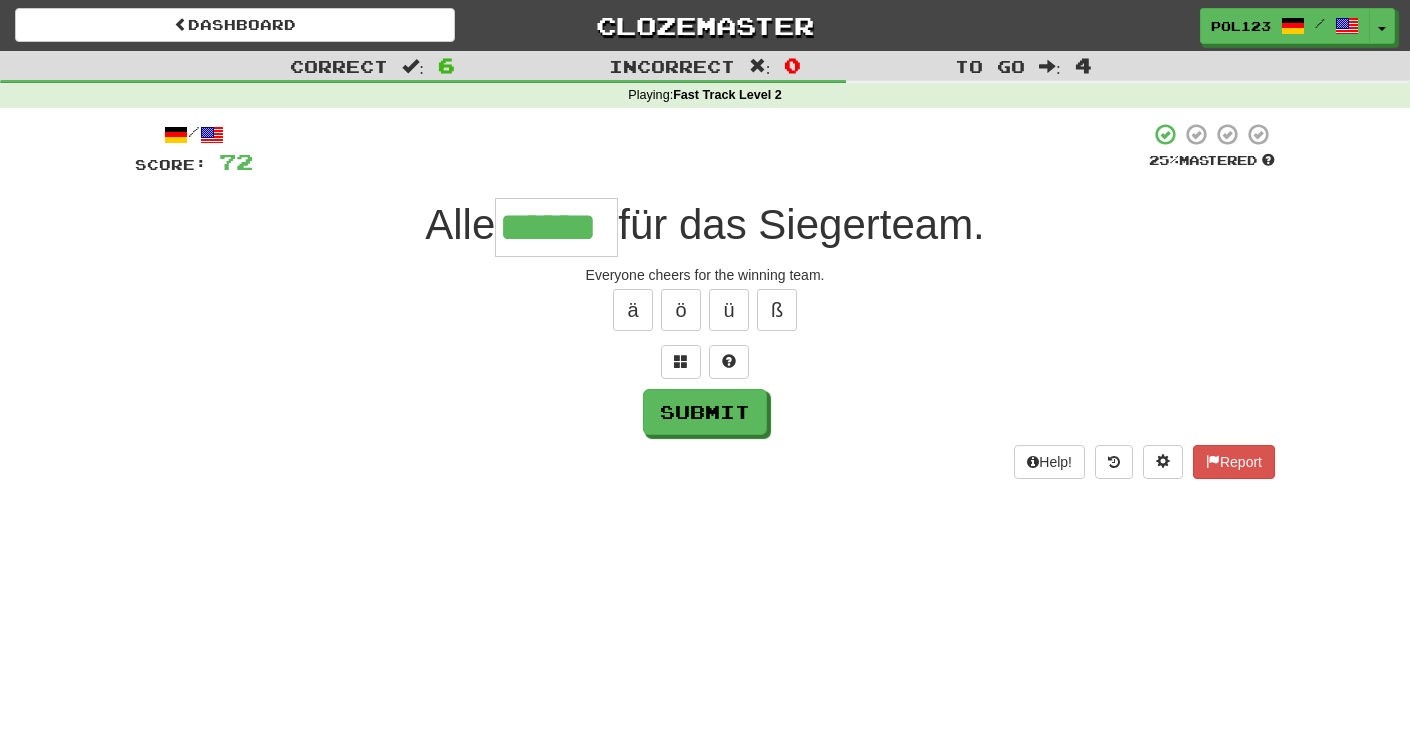 type on "******" 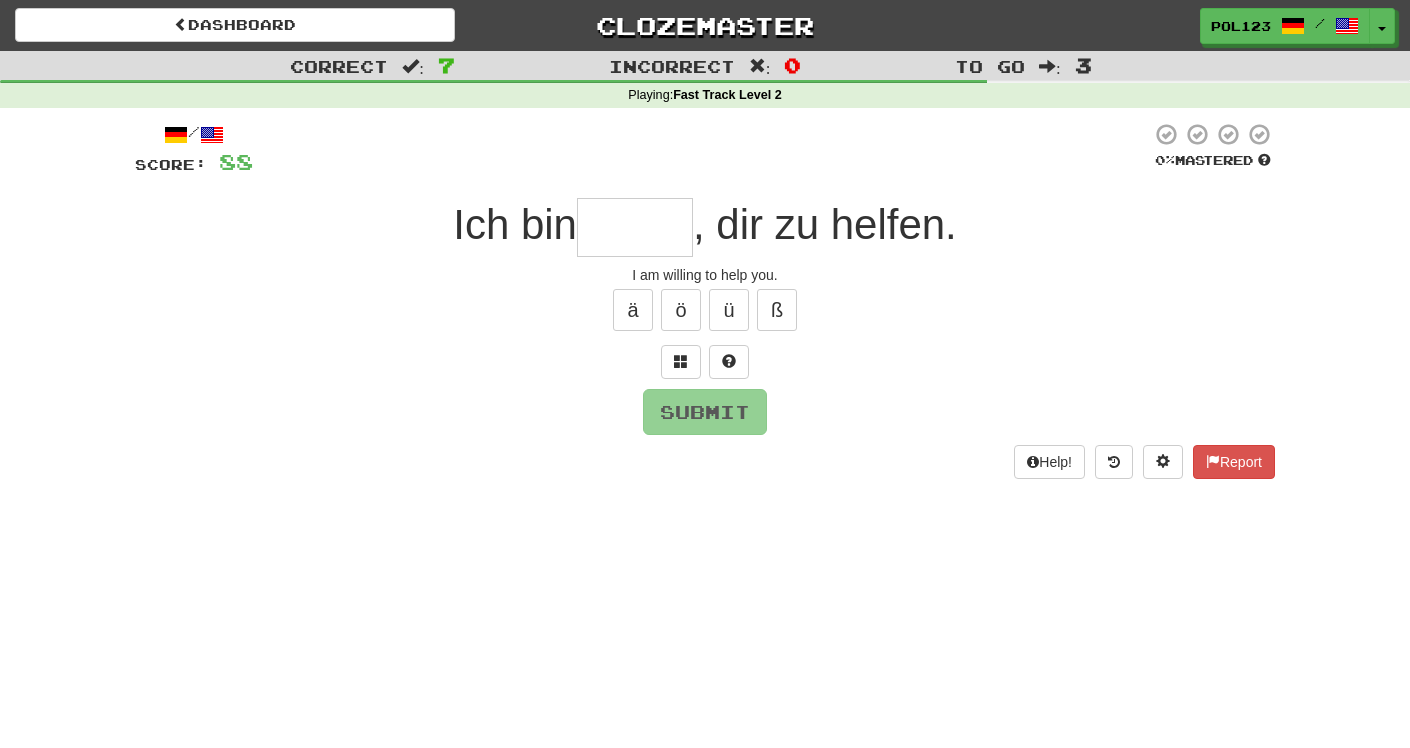click on "I am willing to help you." at bounding box center (705, 275) 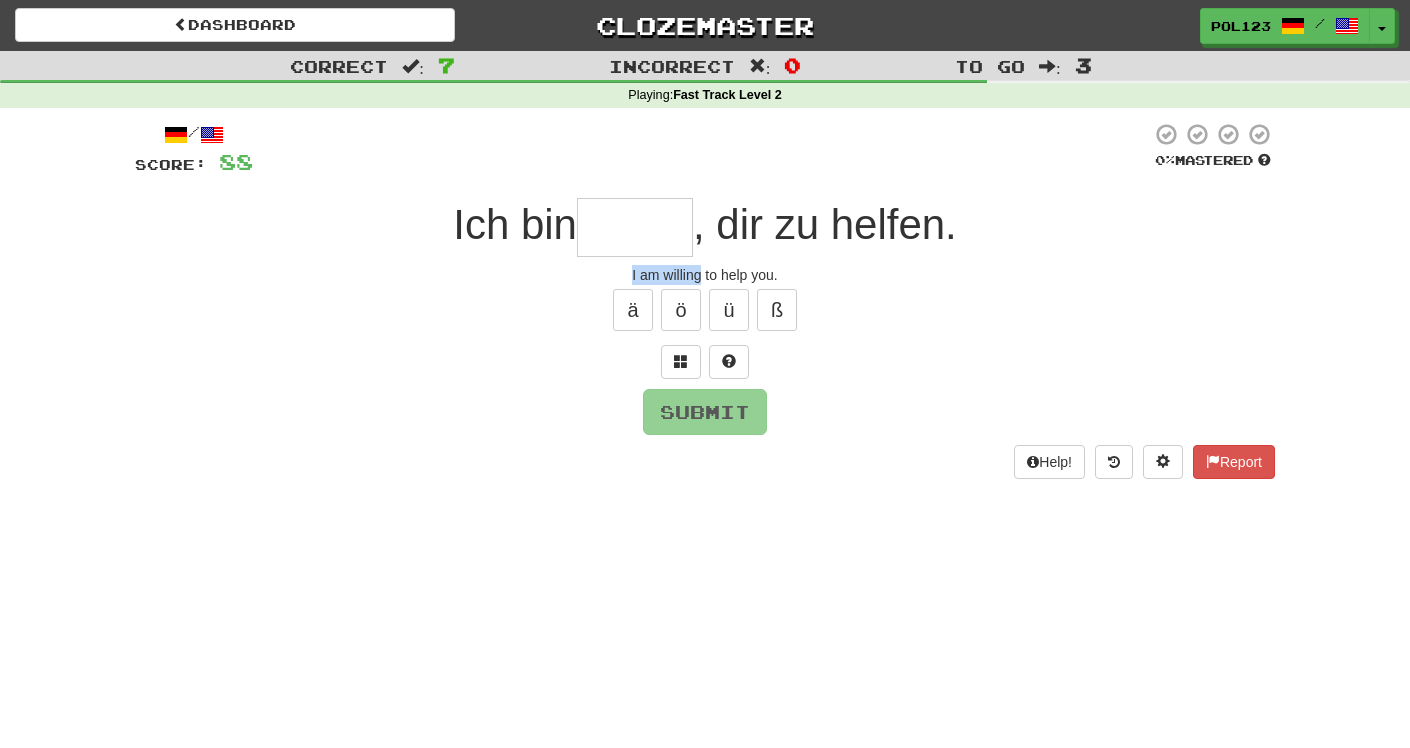 drag, startPoint x: 694, startPoint y: 278, endPoint x: 611, endPoint y: 280, distance: 83.02409 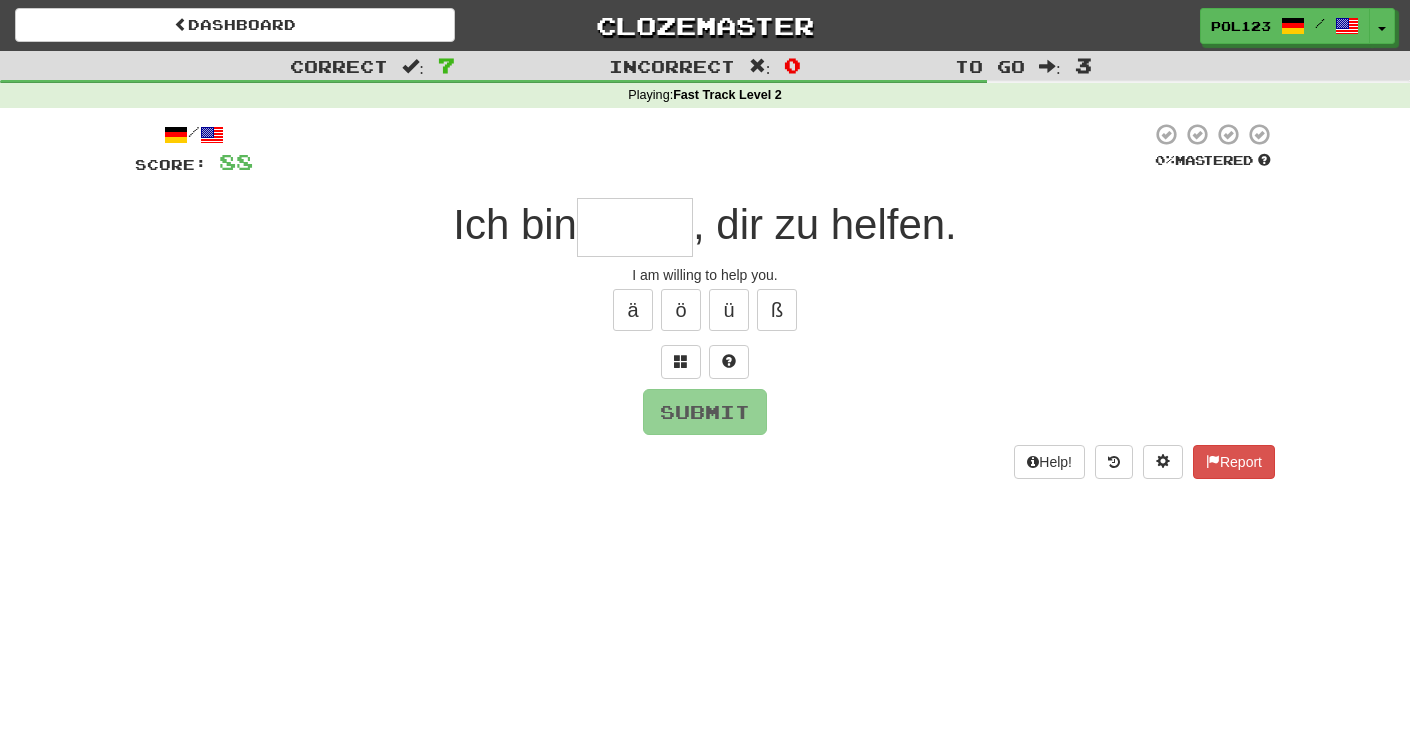 click at bounding box center (635, 227) 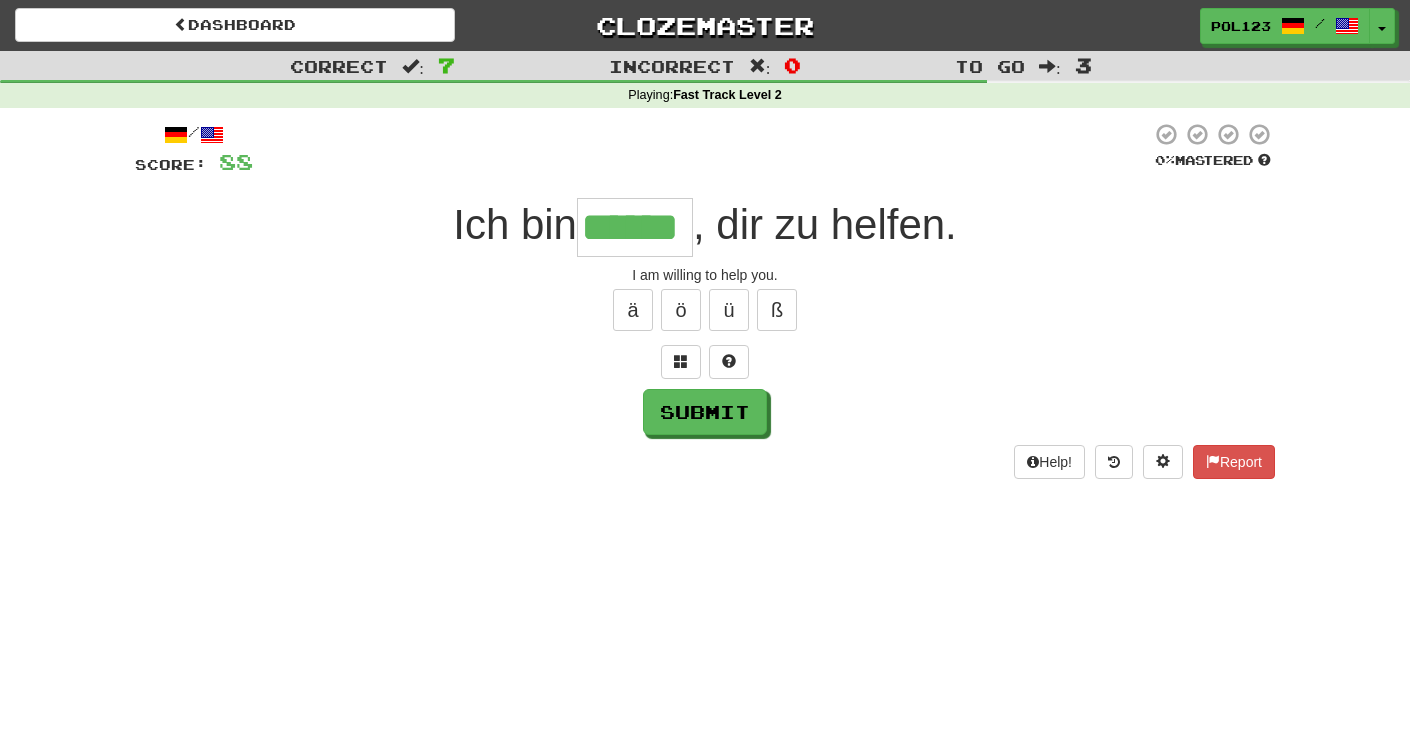type on "******" 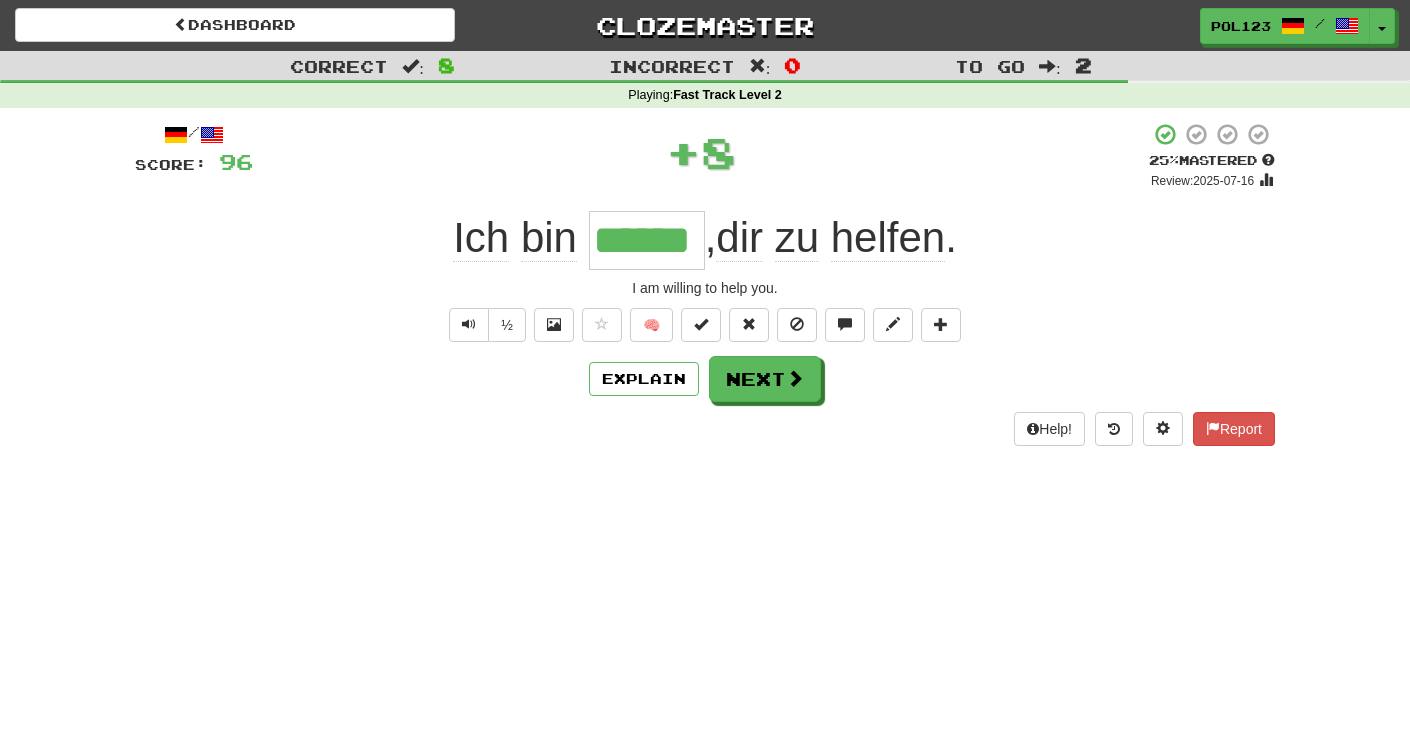 type 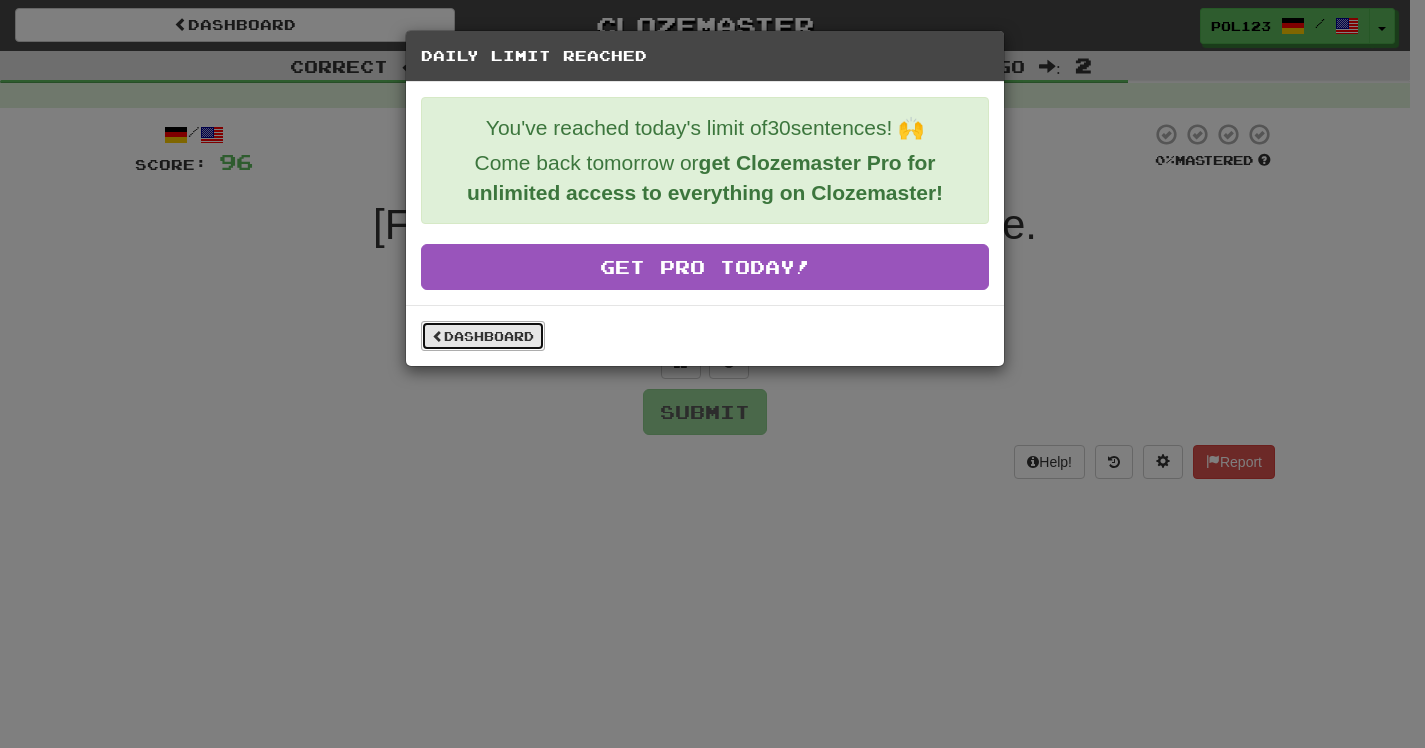 click on "Dashboard" at bounding box center (483, 336) 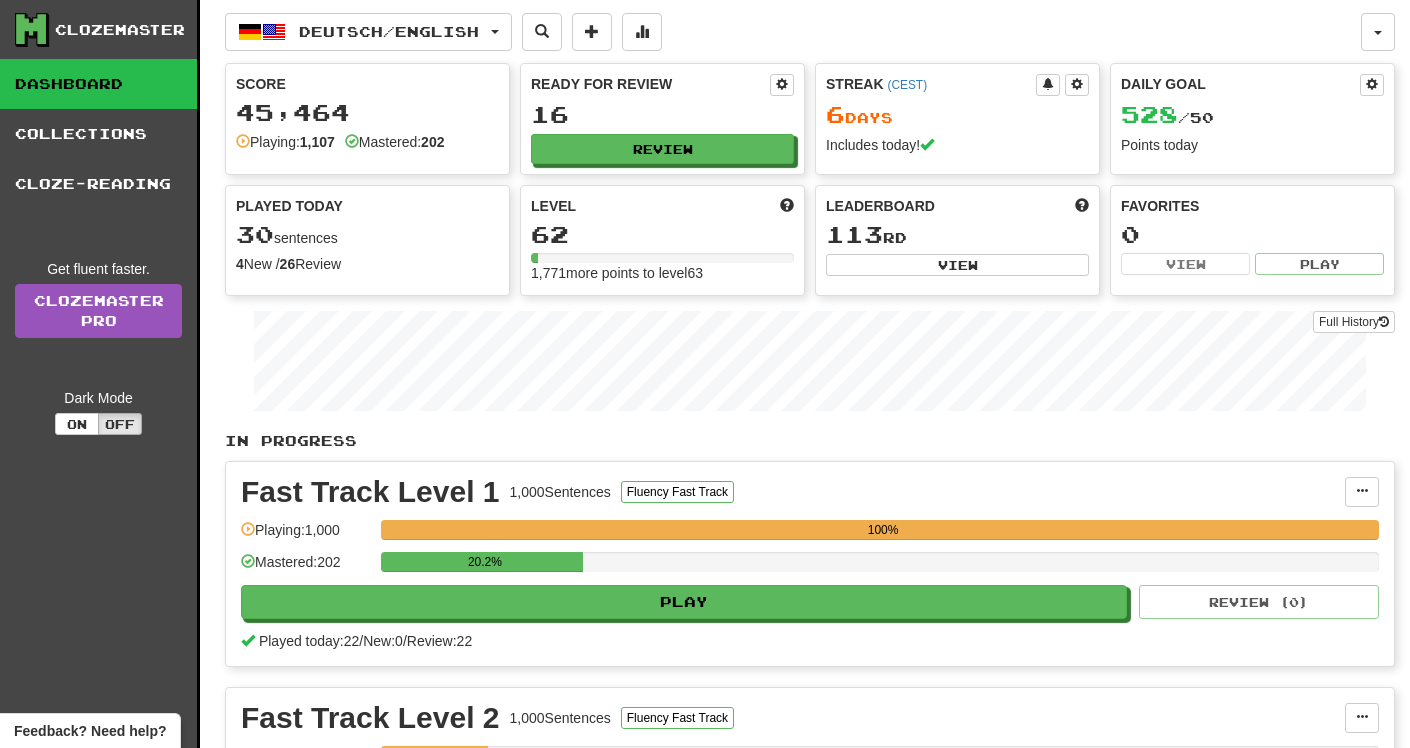 scroll, scrollTop: 0, scrollLeft: 0, axis: both 